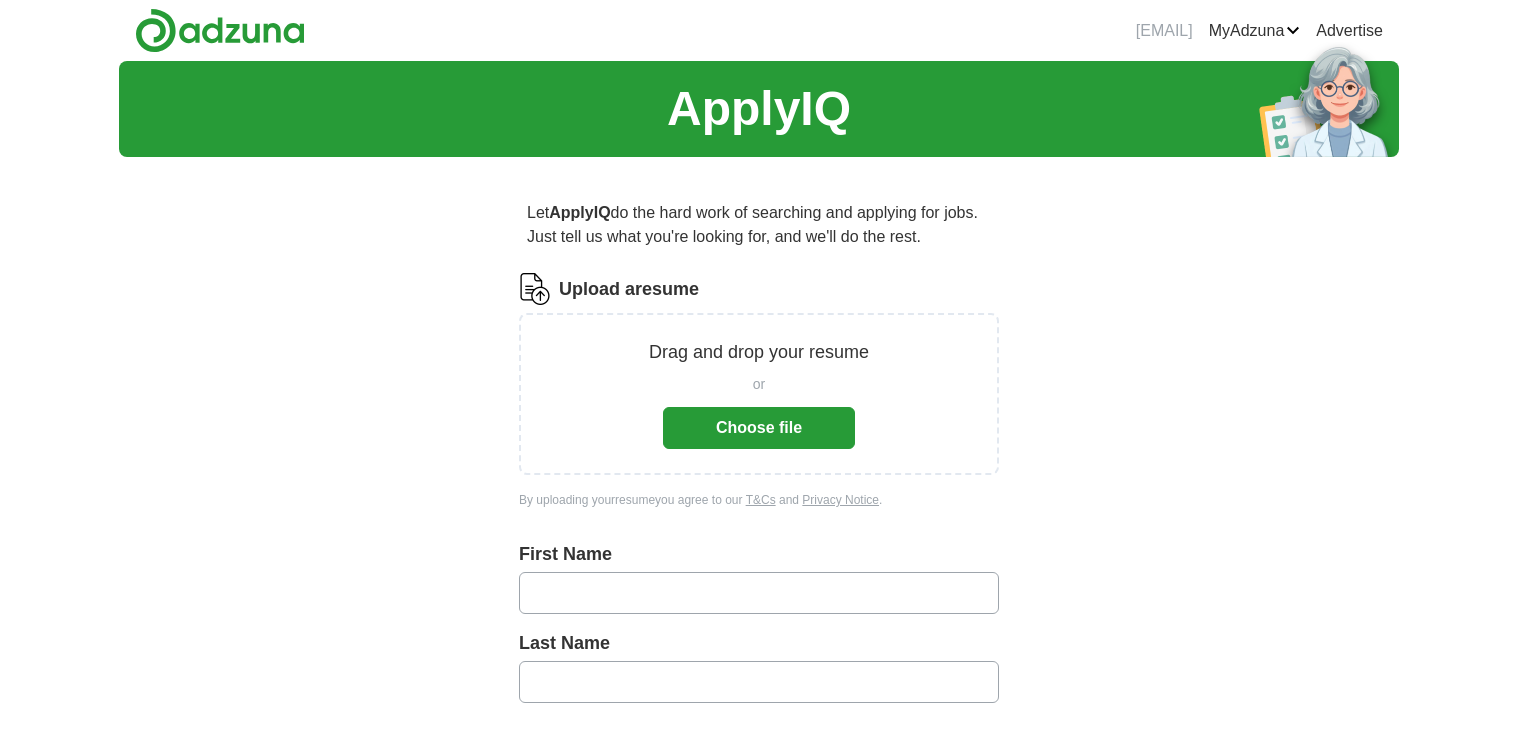 scroll, scrollTop: 0, scrollLeft: 0, axis: both 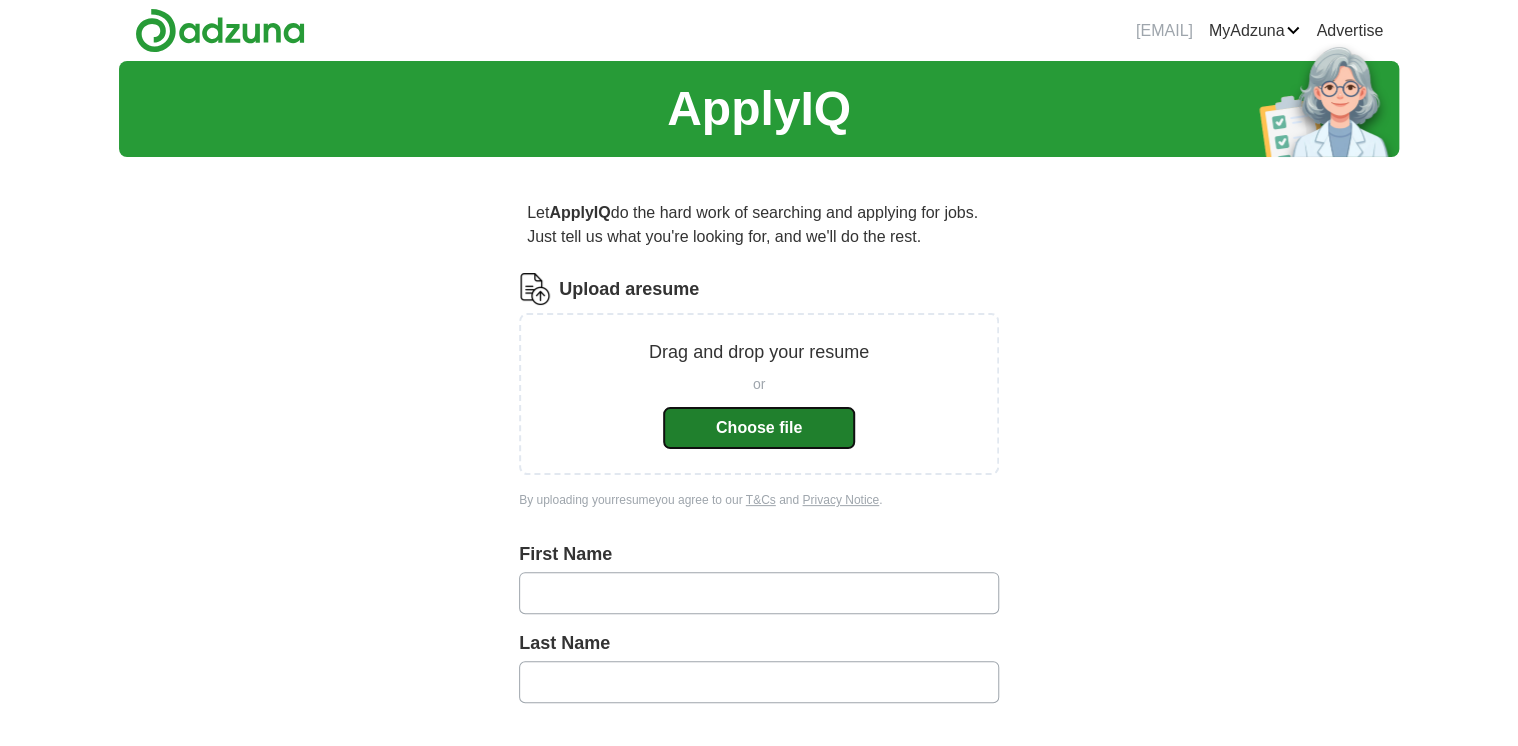 click on "Choose file" at bounding box center (759, 428) 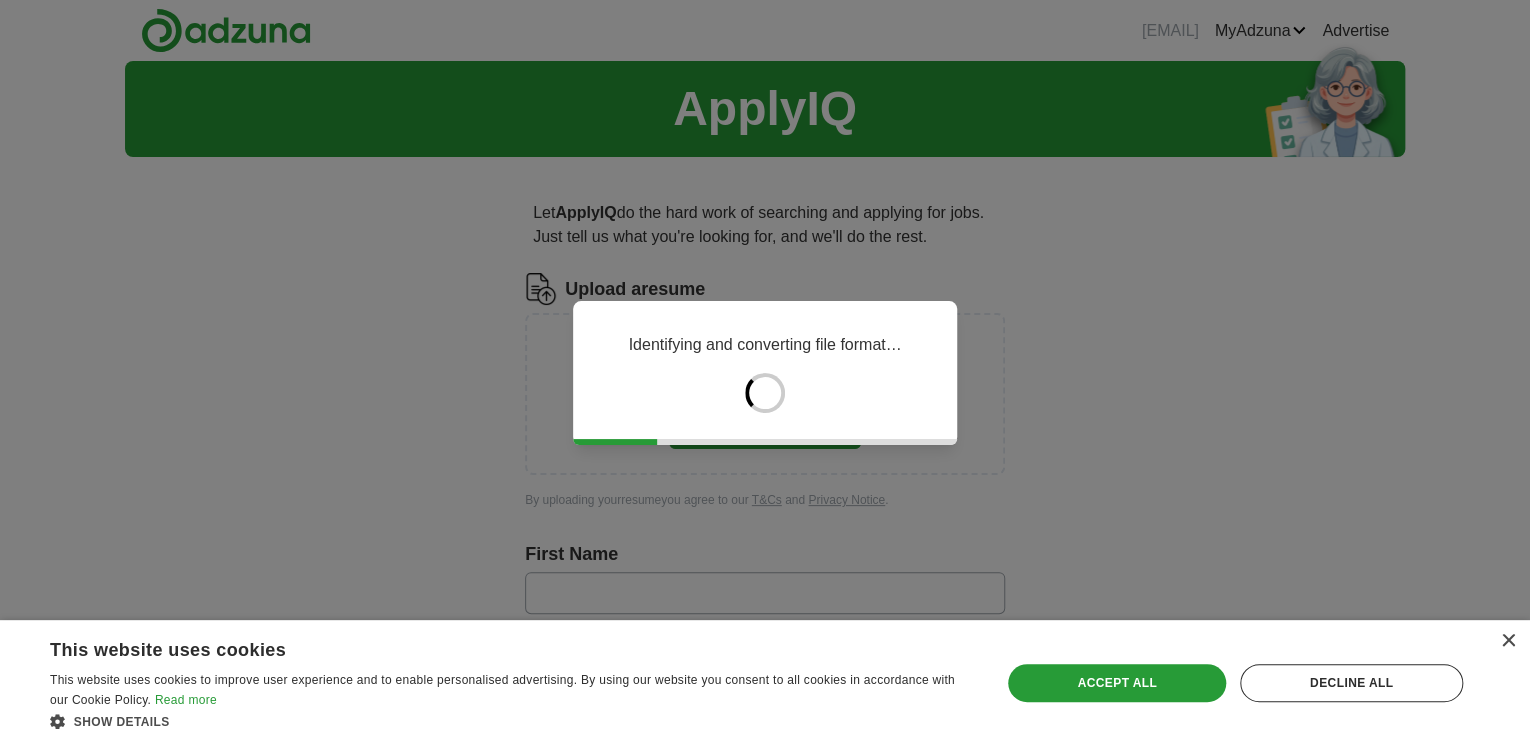 click on "×" at bounding box center (1502, 642) 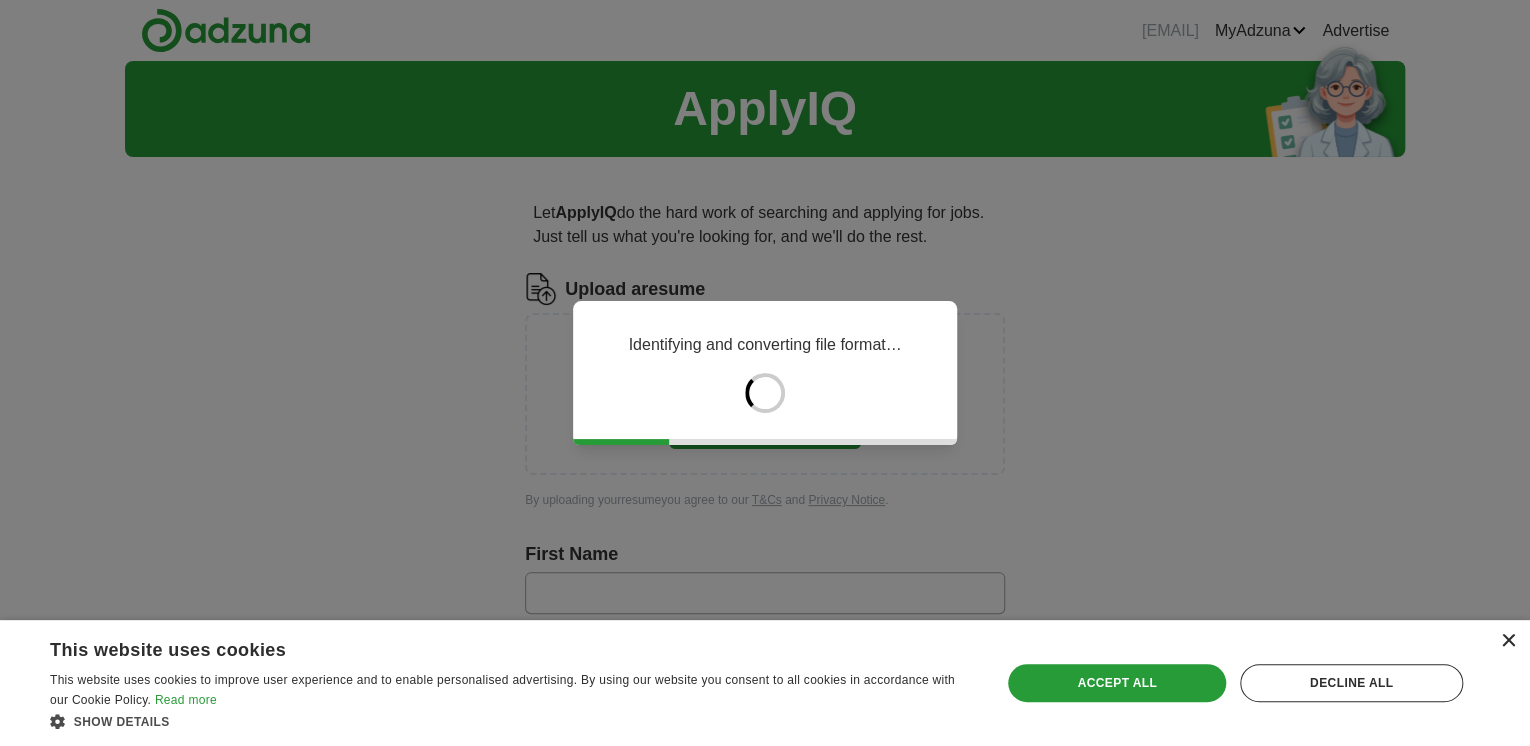 click on "×" at bounding box center [1507, 641] 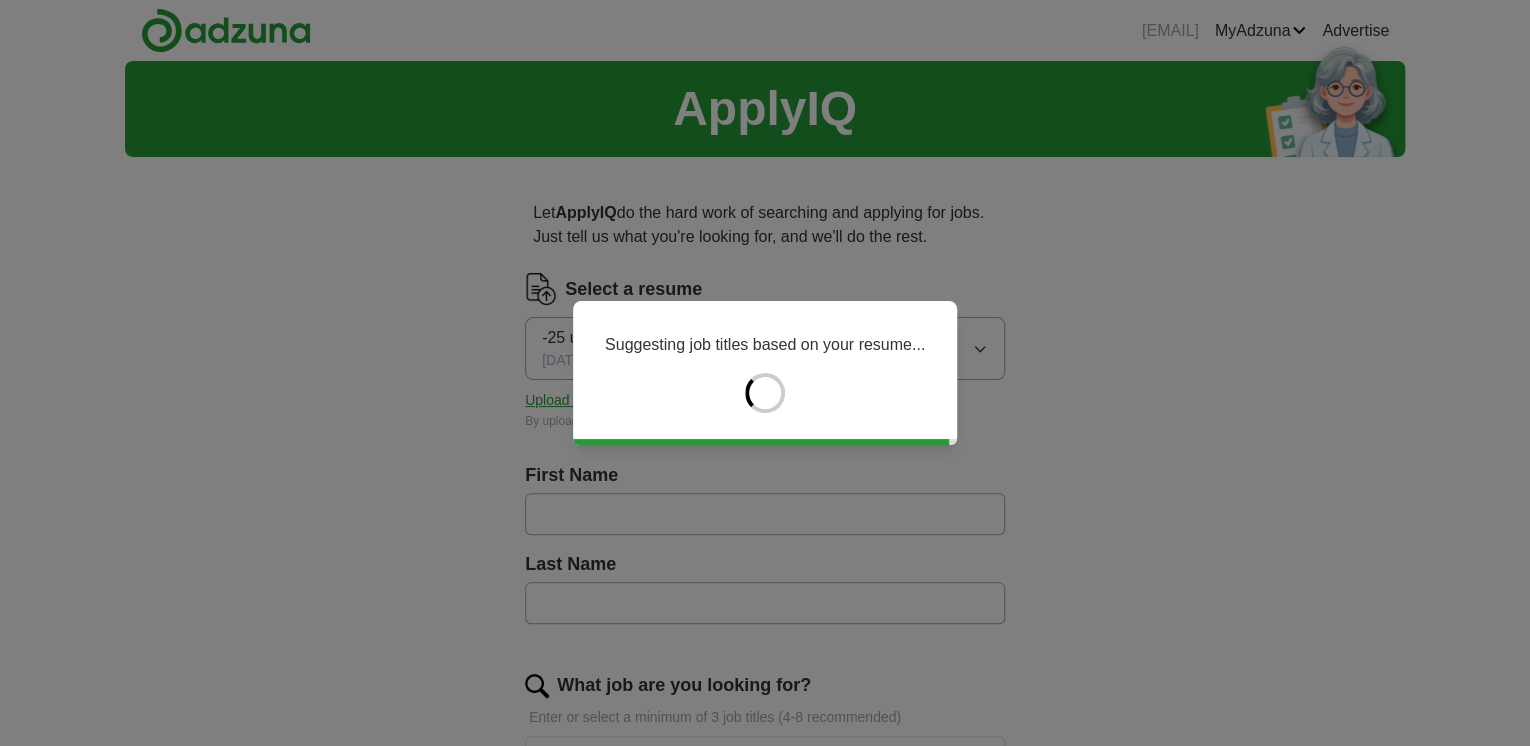 type on "*******" 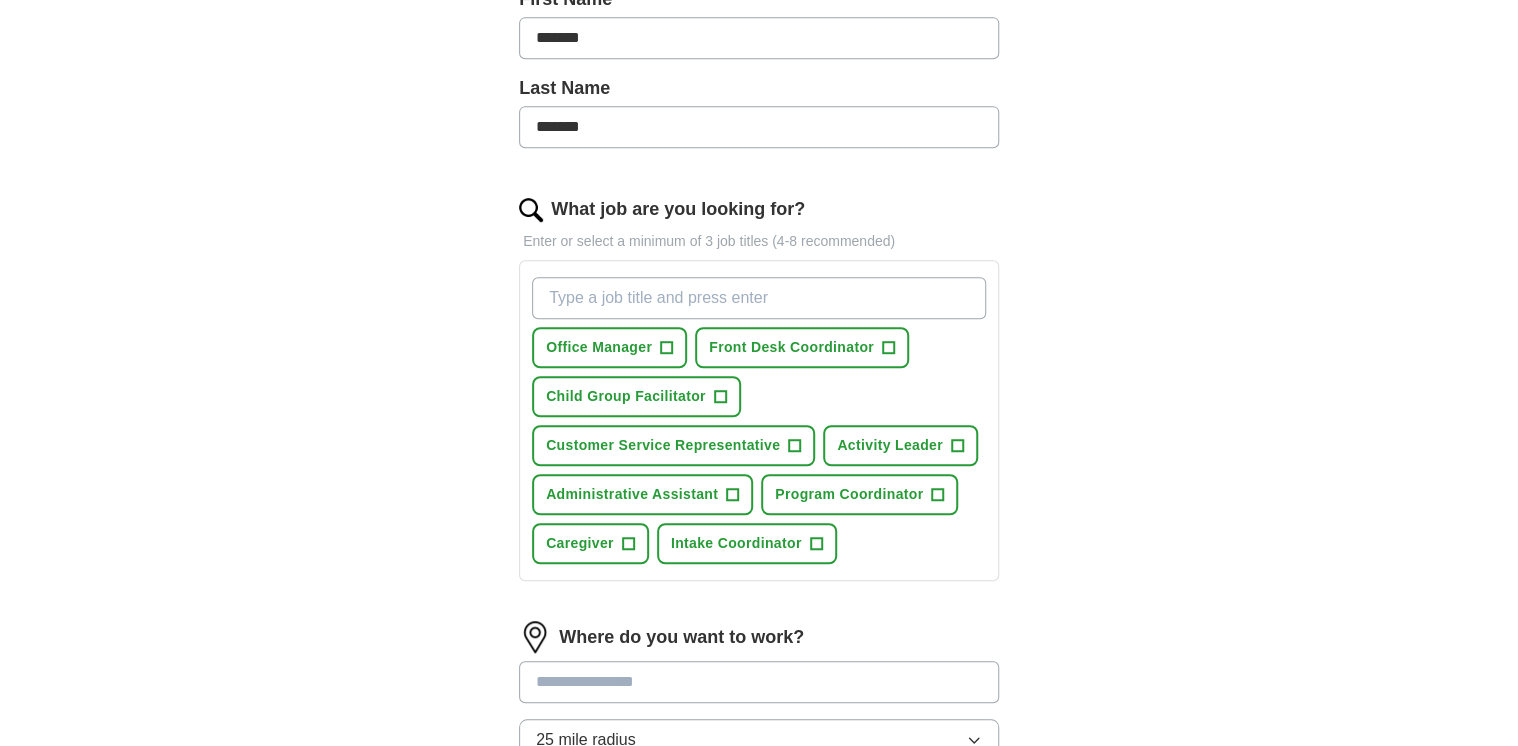 scroll, scrollTop: 480, scrollLeft: 0, axis: vertical 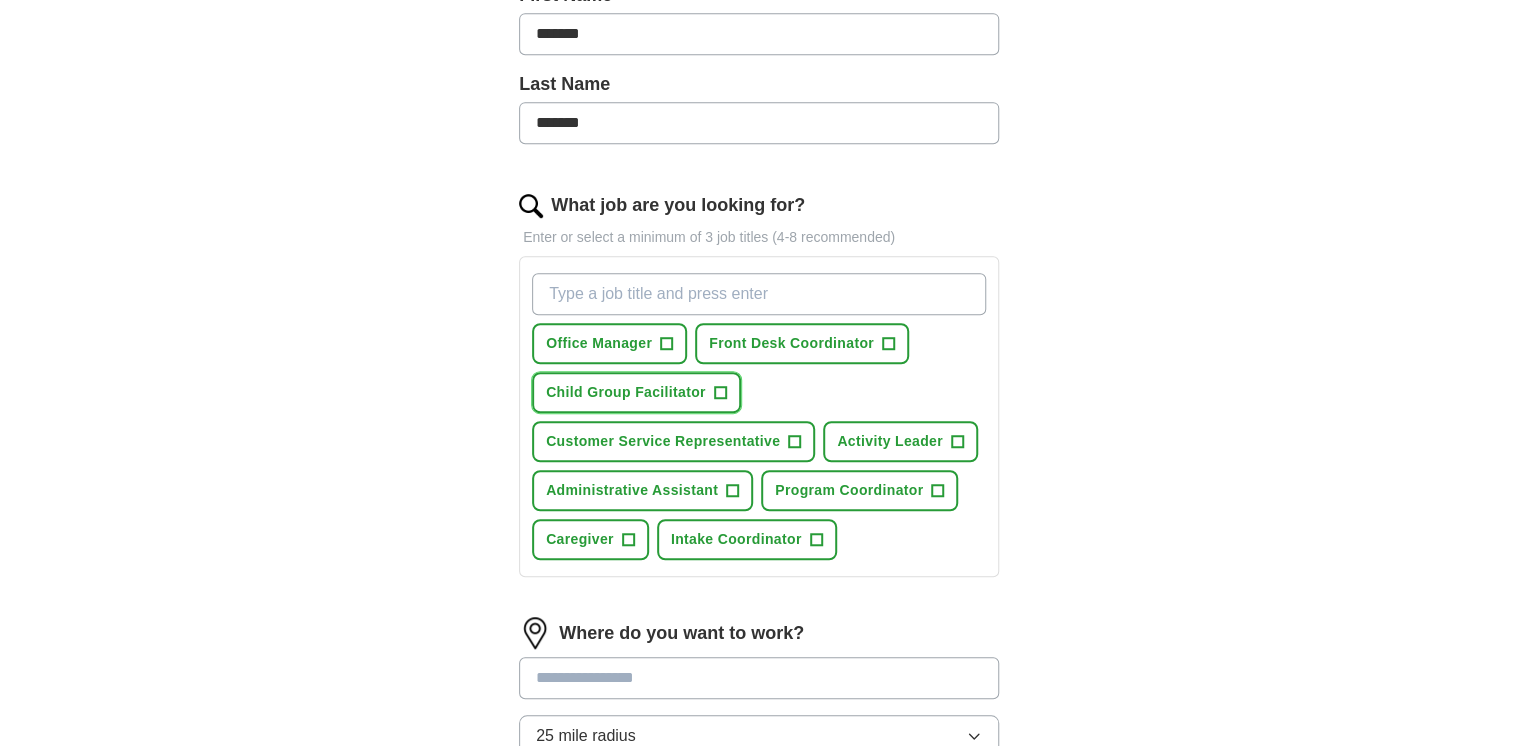 click on "Child Group Facilitator +" at bounding box center (636, 392) 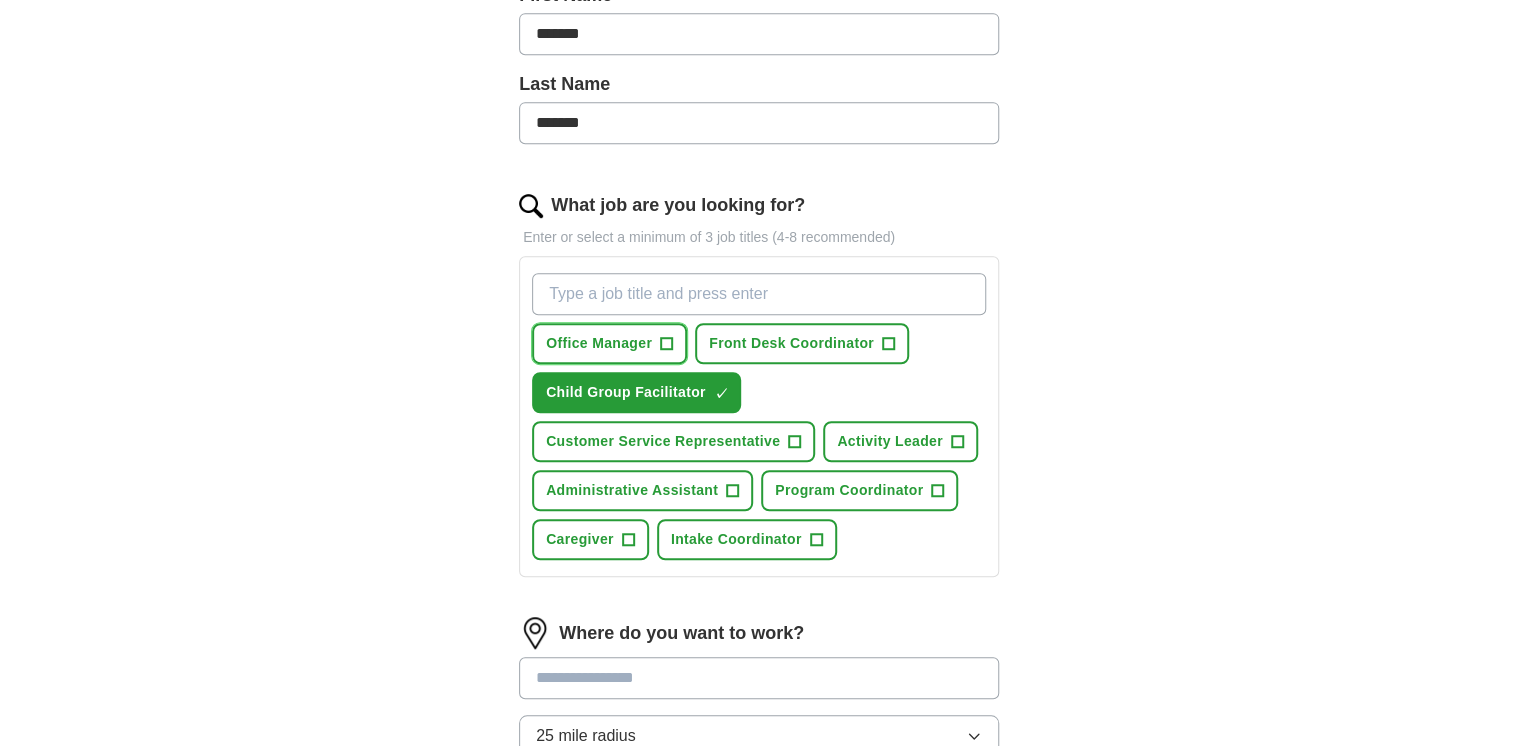 click on "+" at bounding box center [667, 344] 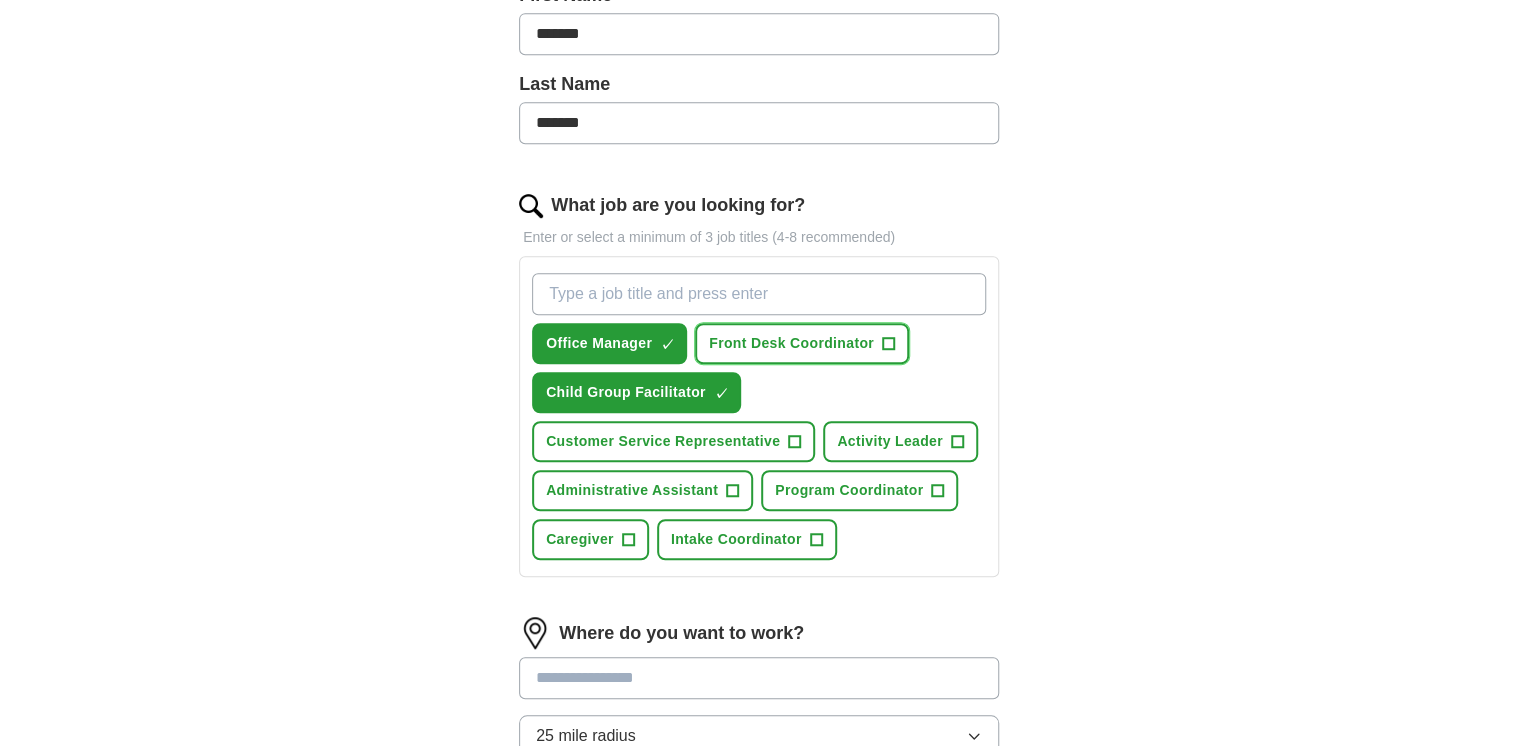 click on "Front Desk Coordinator" at bounding box center [791, 343] 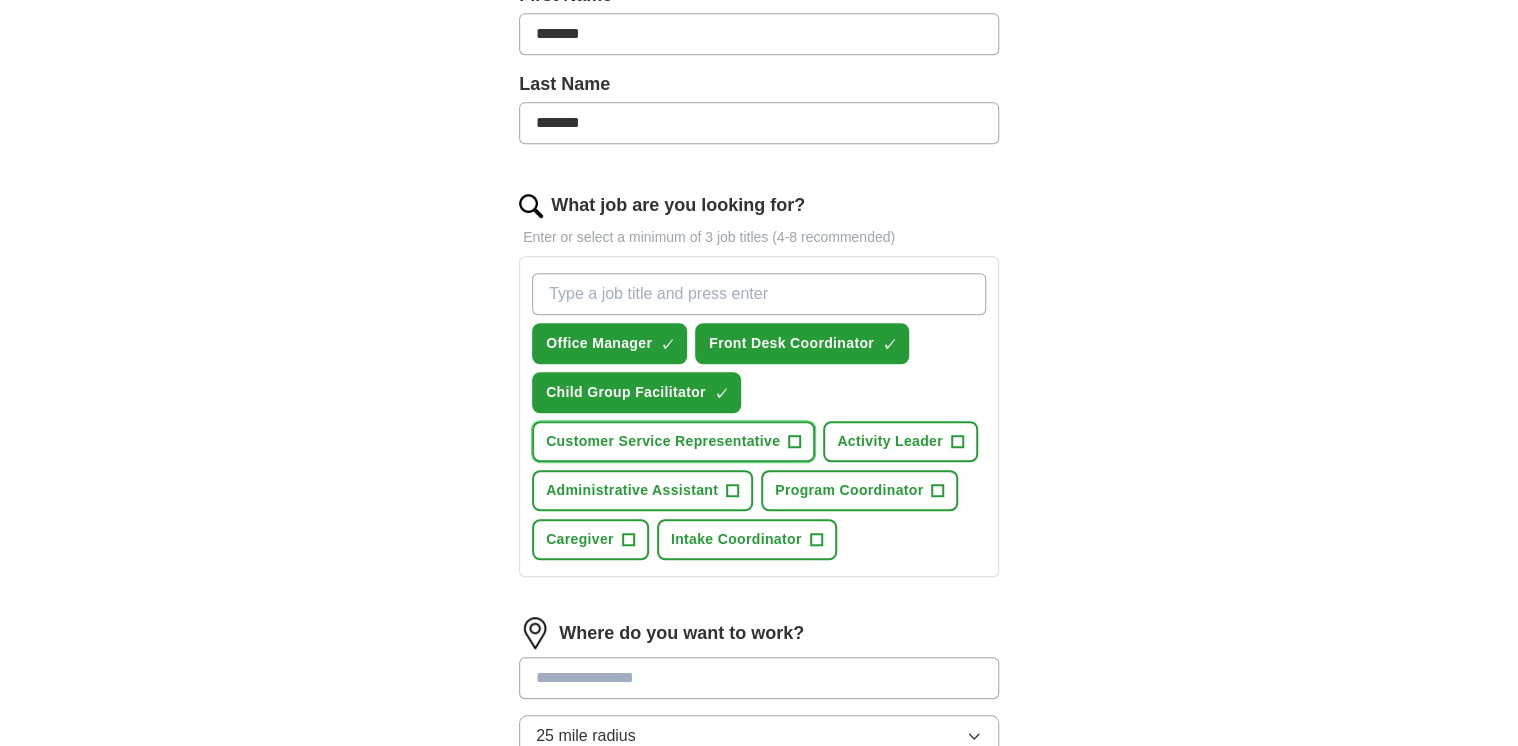 click on "Customer Service Representative" at bounding box center (663, 441) 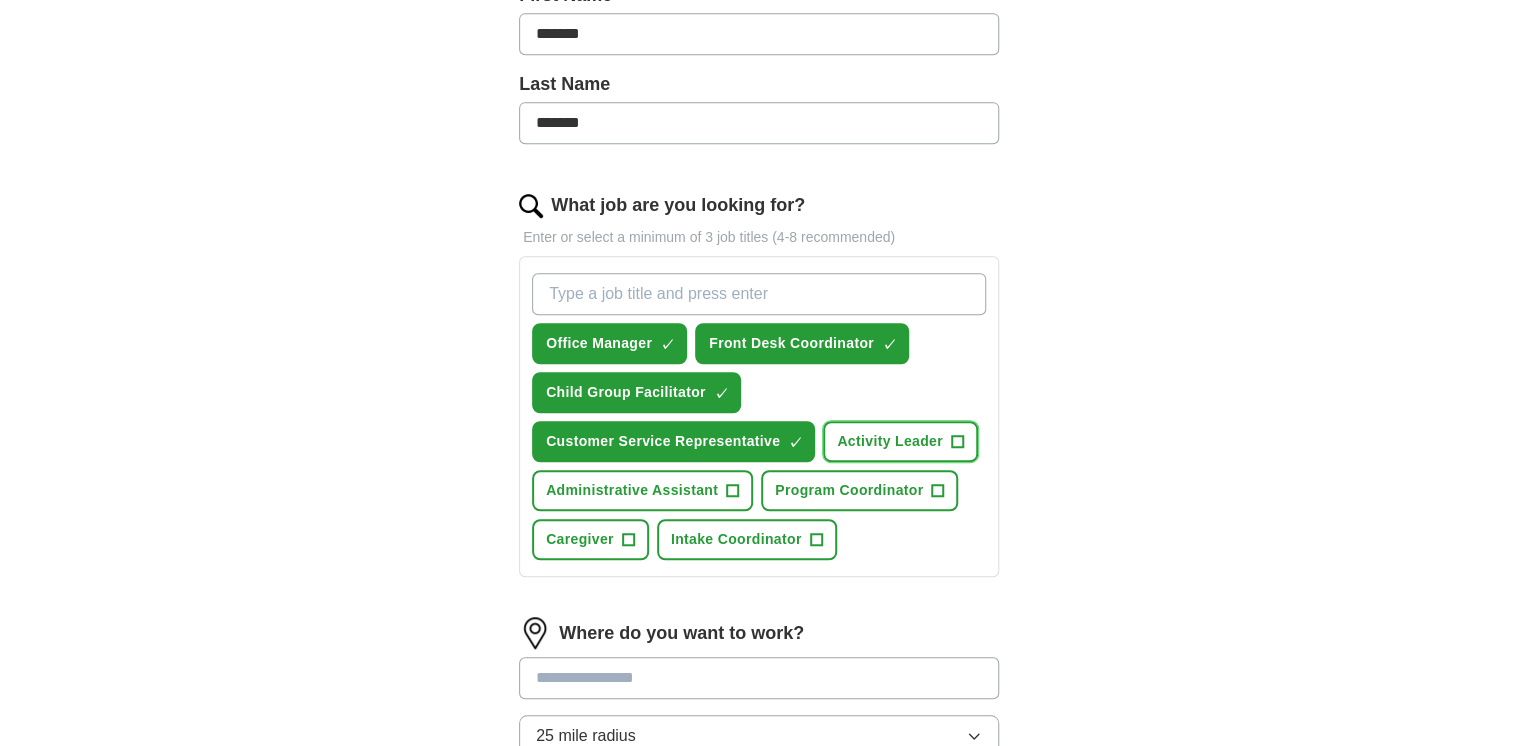 click on "Activity Leader +" at bounding box center (900, 441) 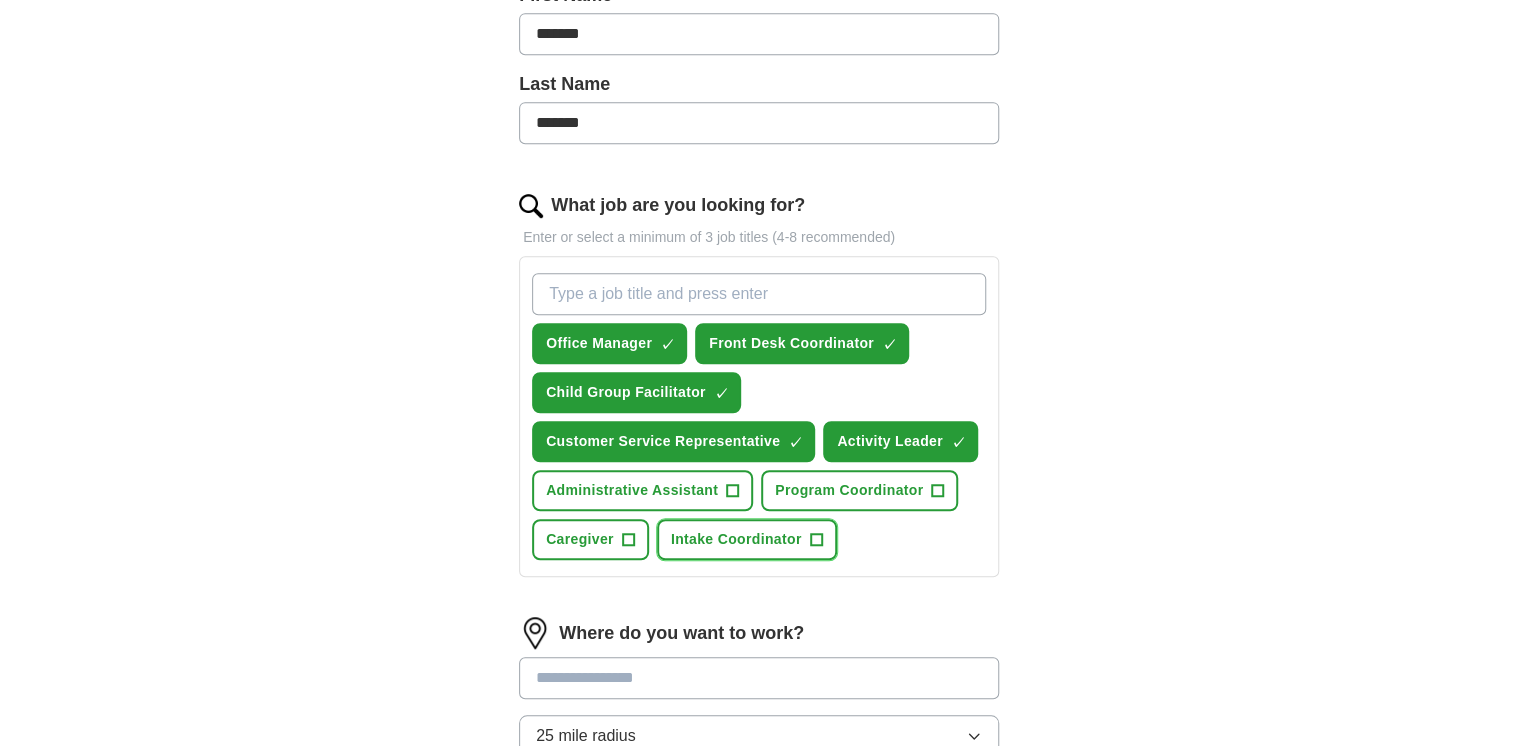 click on "Intake Coordinator" at bounding box center [736, 539] 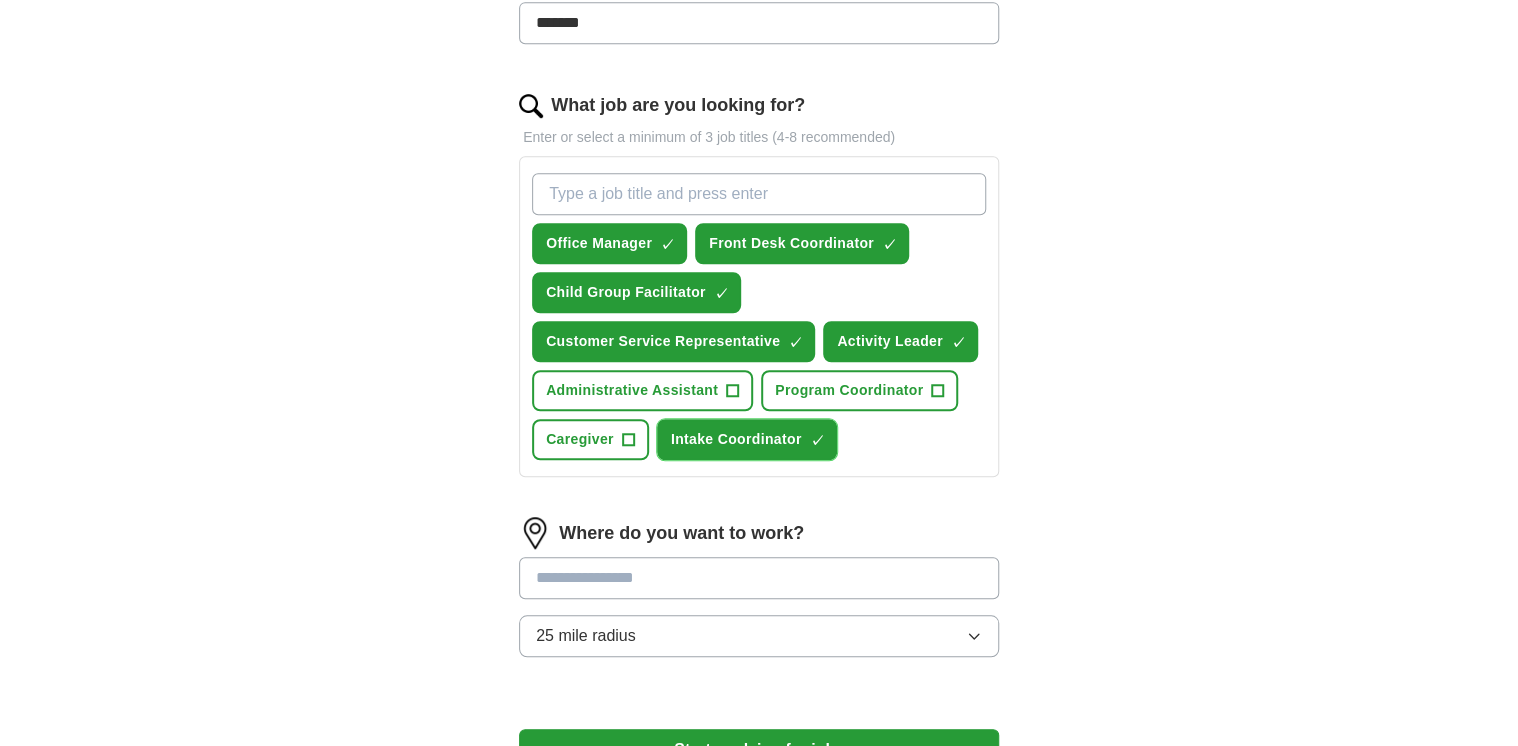 scroll, scrollTop: 720, scrollLeft: 0, axis: vertical 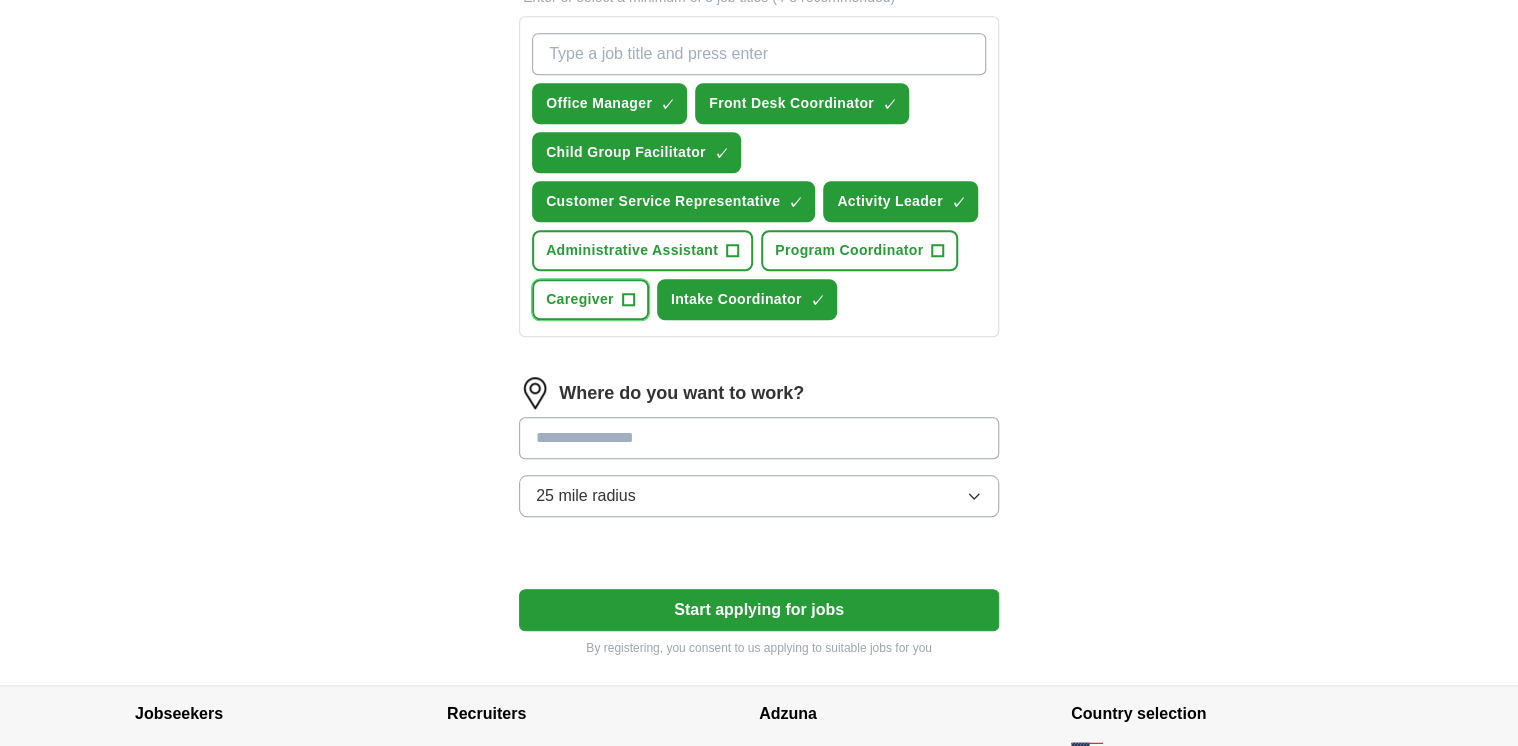 click on "+" at bounding box center [628, 300] 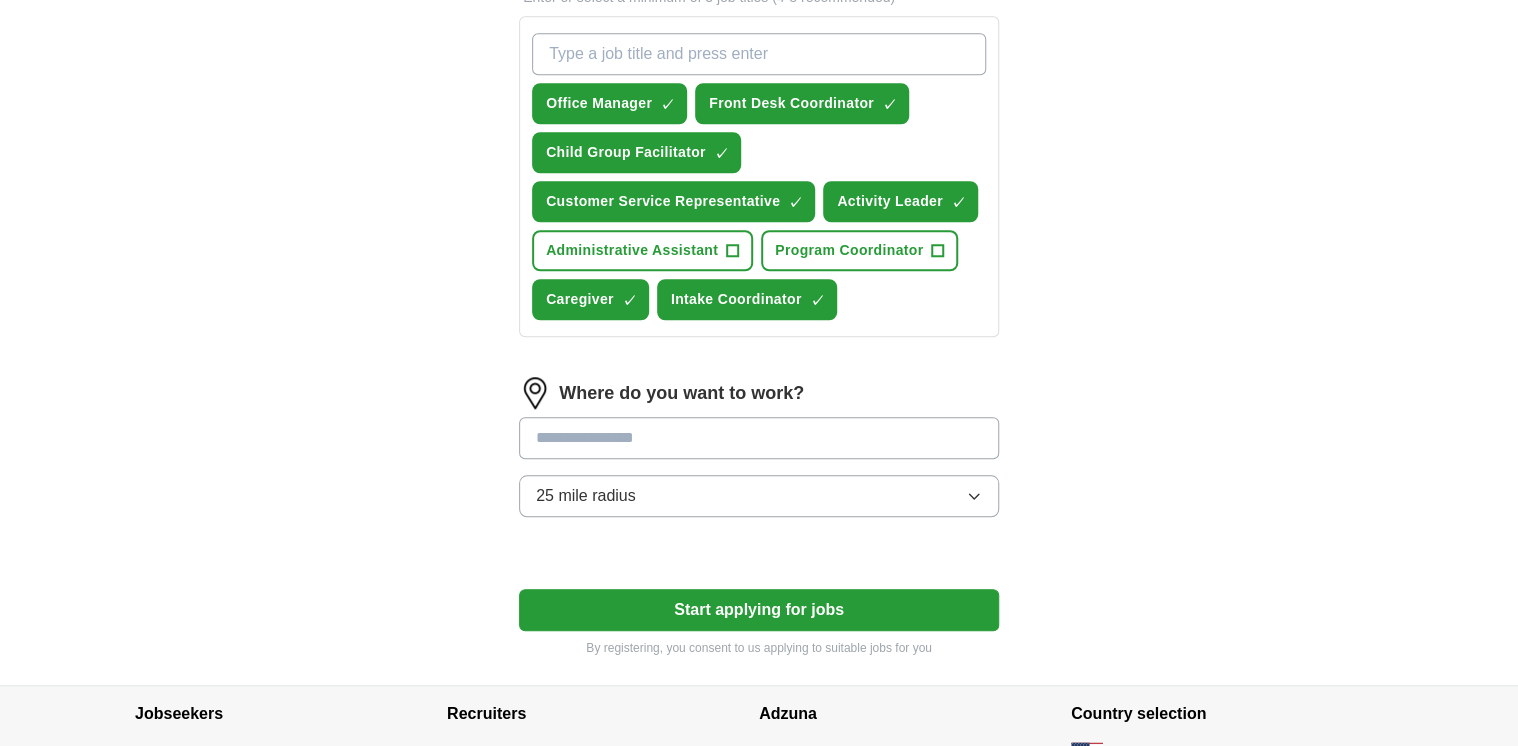click at bounding box center [759, 438] 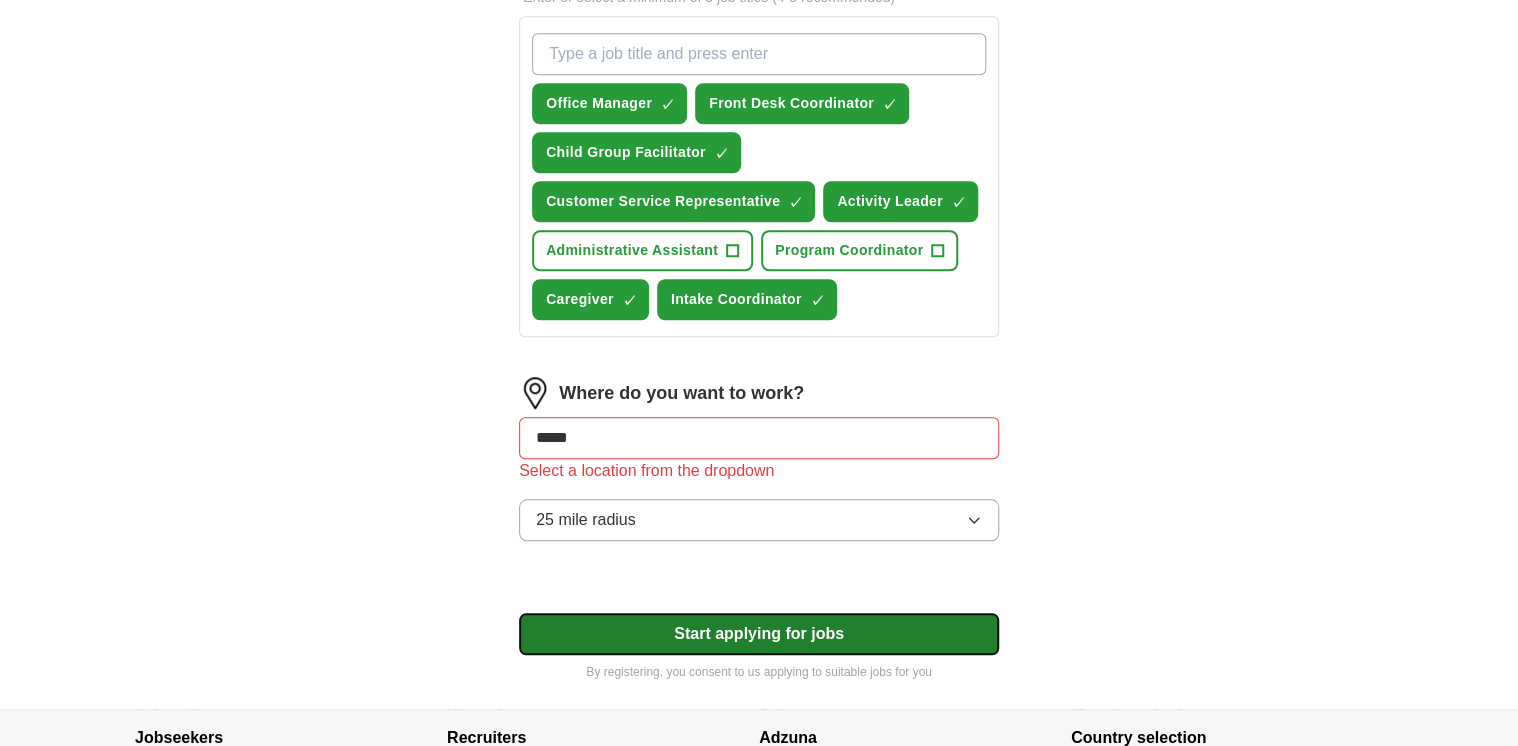 click on "Select a resume -25 updated new resume.docx.pdf [DATE], [TIME] Upload a different resume By uploading your resume you agree to our T&Cs and Privacy Notice . First Name ******* Last Name ******* What job are you looking for? Enter or select a minimum of 3 job titles (4-8 recommended) Office Manager ✓ × Front Desk Coordinator ✓ × Child Group Facilitator ✓ × Customer Service Representative ✓ × Activity Leader ✓ × Administrative Assistant + Program Coordinator + Caregiver ✓ × Intake Coordinator ✓ × Where do you want to work? ***** Select a location from the dropdown 25 mile radius Start applying for jobs By registering, you consent to us applying to suitable jobs for you" at bounding box center [759, 117] 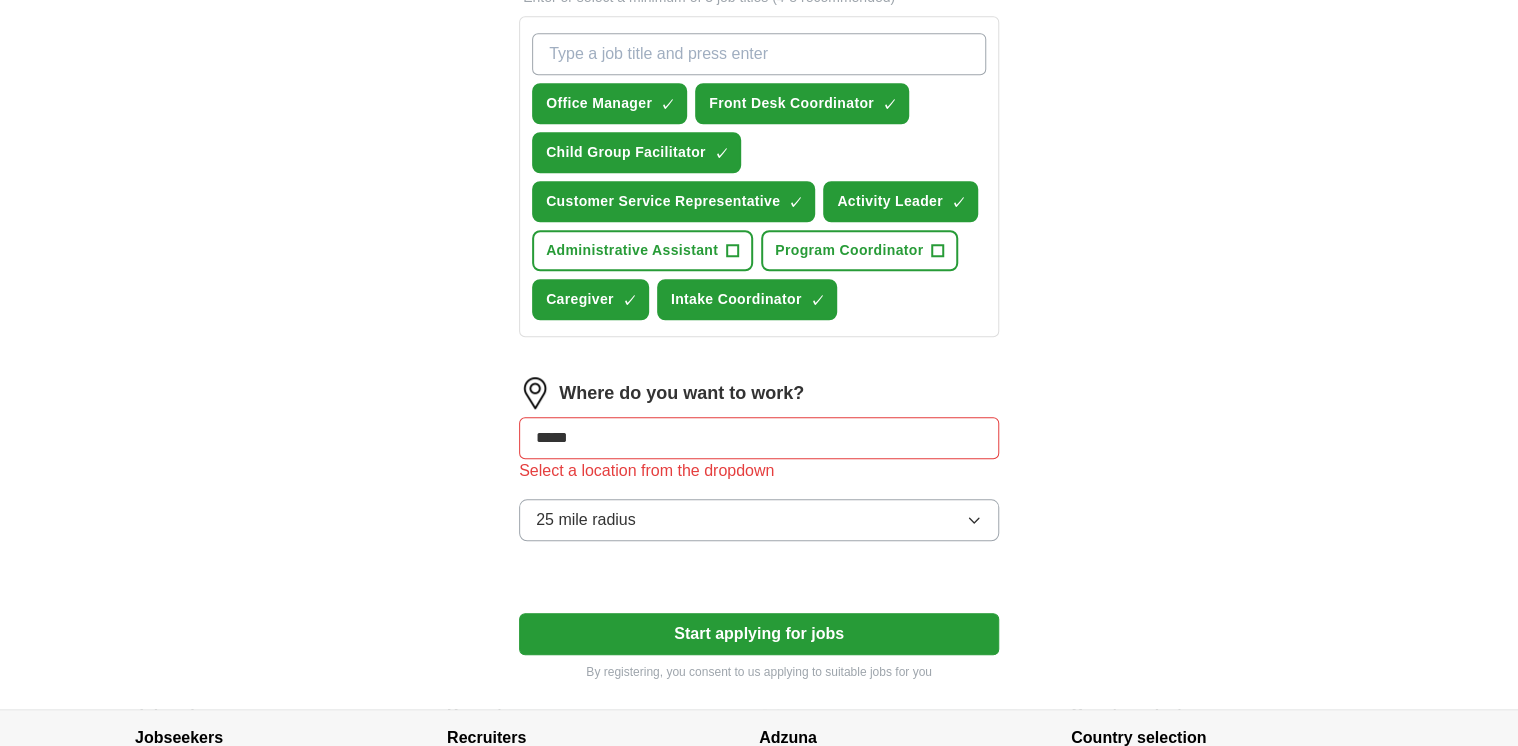 click on "*****" at bounding box center (759, 438) 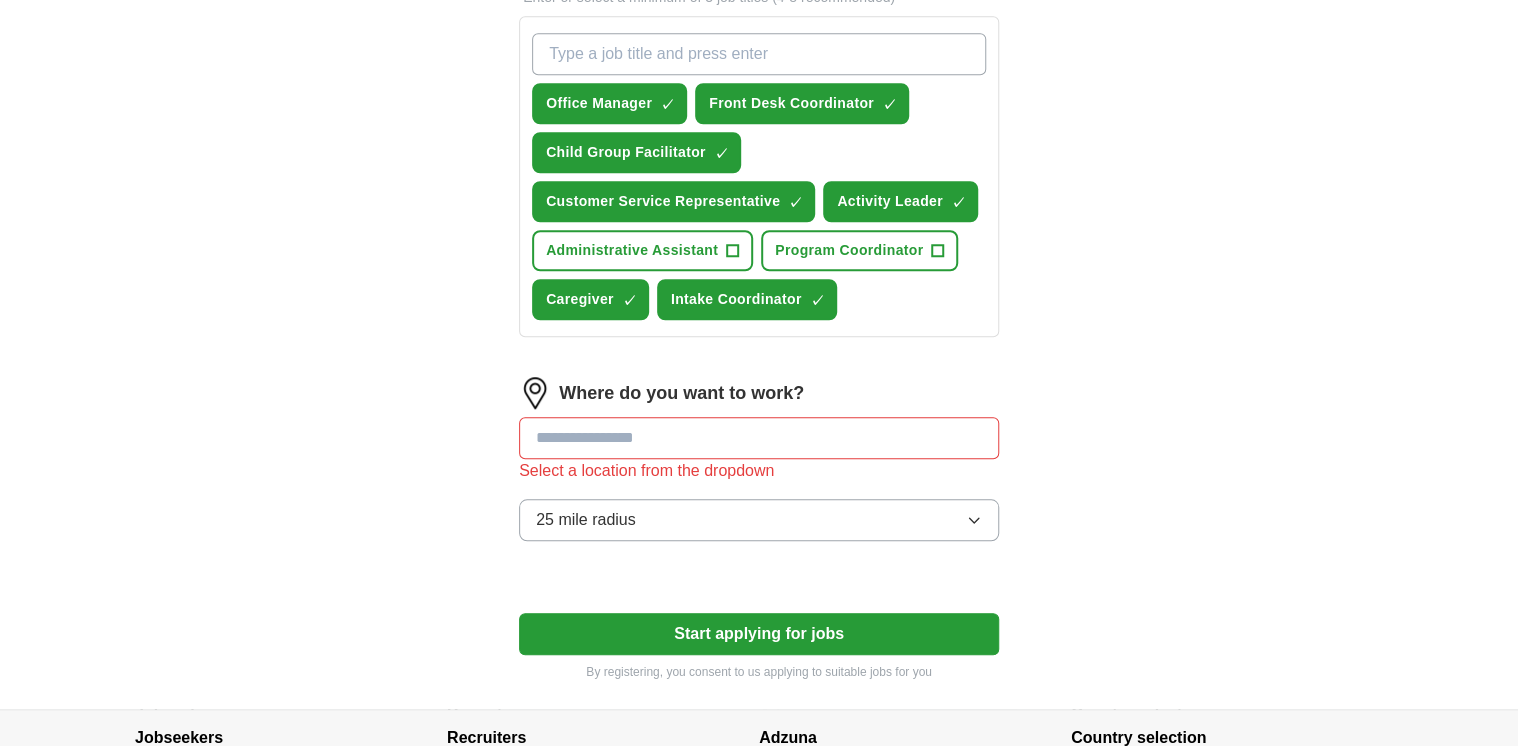 click on "Let ApplyIQ do the hard work of searching and applying for jobs. Just tell us what you're looking for, and we'll do the rest. Select a resume -25 updated new resume.docx.pdf [DATE], [TIME] Upload a different resume By uploading your resume you agree to our T&Cs and Privacy Notice . First Name ******* Last Name ******* What job are you looking for? Enter or select a minimum of 3 job titles (4-8 recommended) Office Manager ✓ × Front Desk Coordinator ✓ × Child Group Facilitator ✓ × Customer Service Representative ✓ × Activity Leader ✓ × Administrative Assistant + Program Coordinator + Caregiver ✓ × Intake Coordinator ✓ × Where do you want to work? Select a location from the dropdown 25 mile radius Start applying for jobs By registering, you consent to us applying to suitable jobs for you" at bounding box center (759, 81) 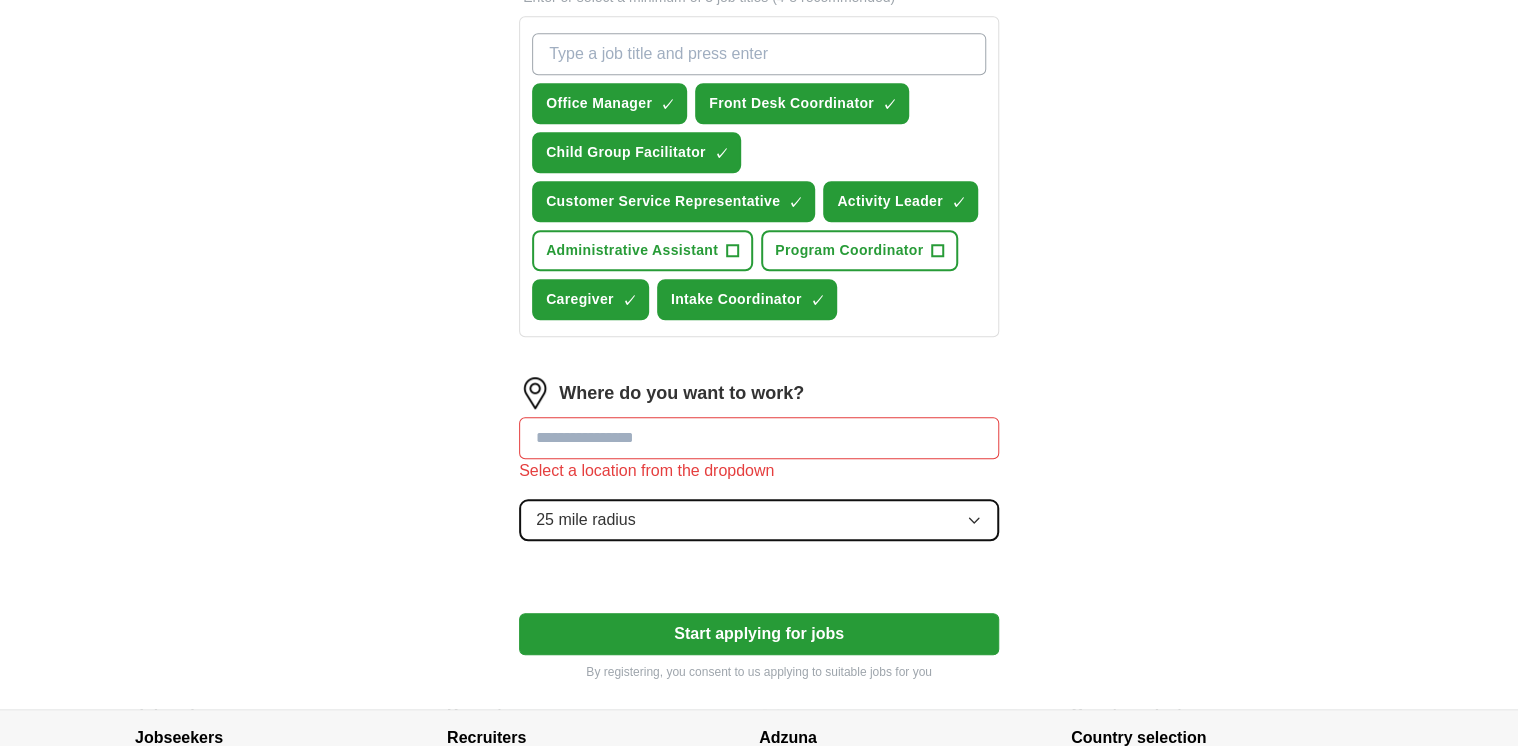 click on "25 mile radius" at bounding box center [586, 520] 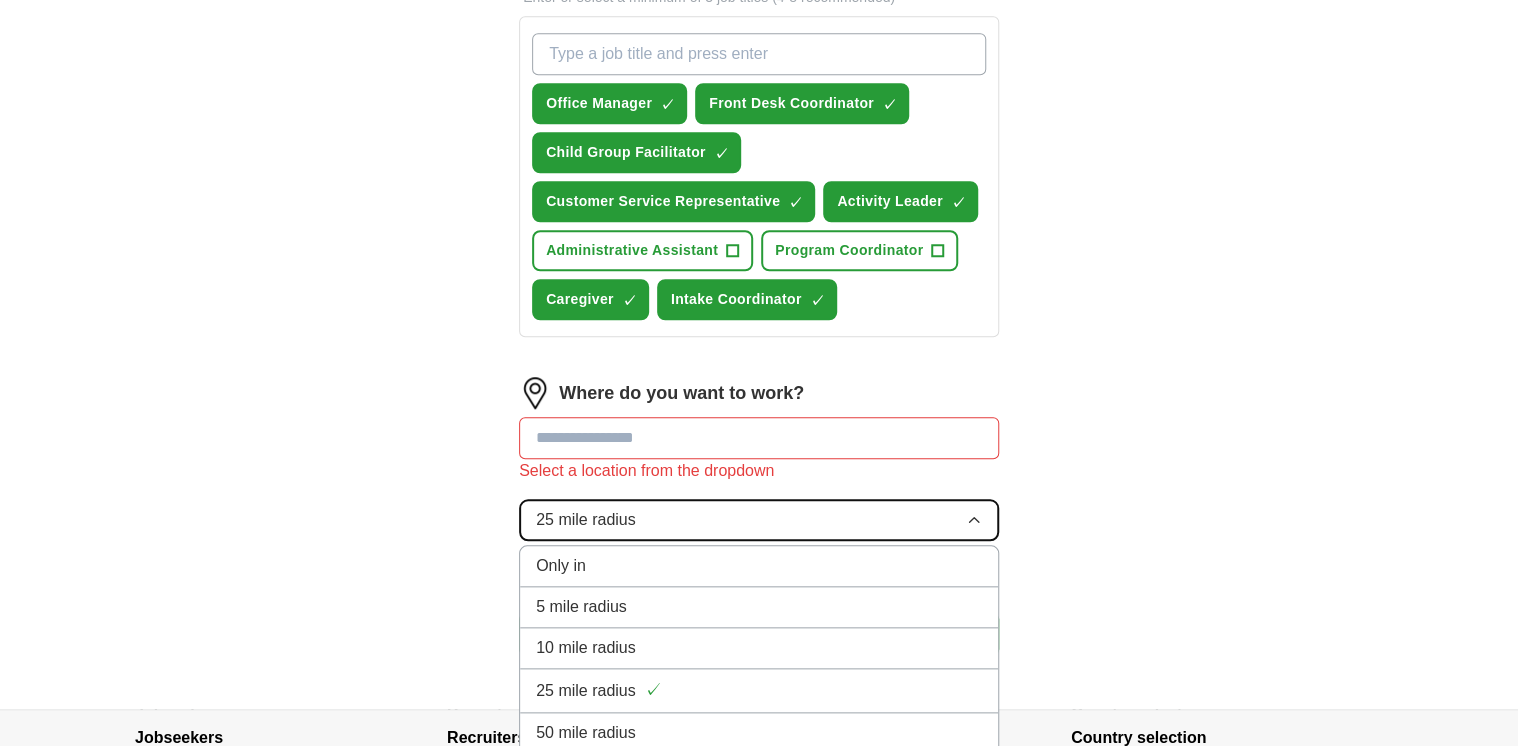click on "25 mile radius" at bounding box center [586, 520] 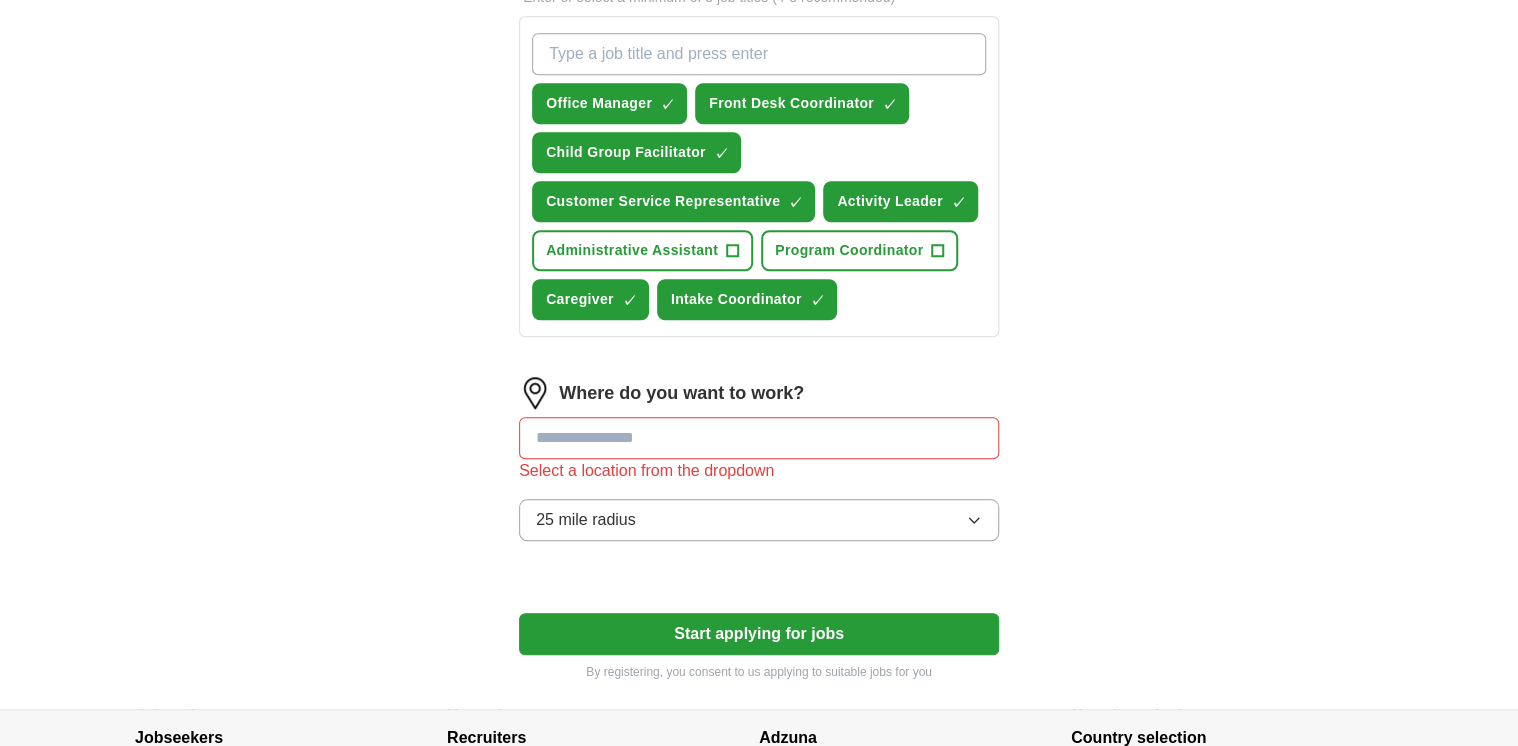 click at bounding box center (759, 438) 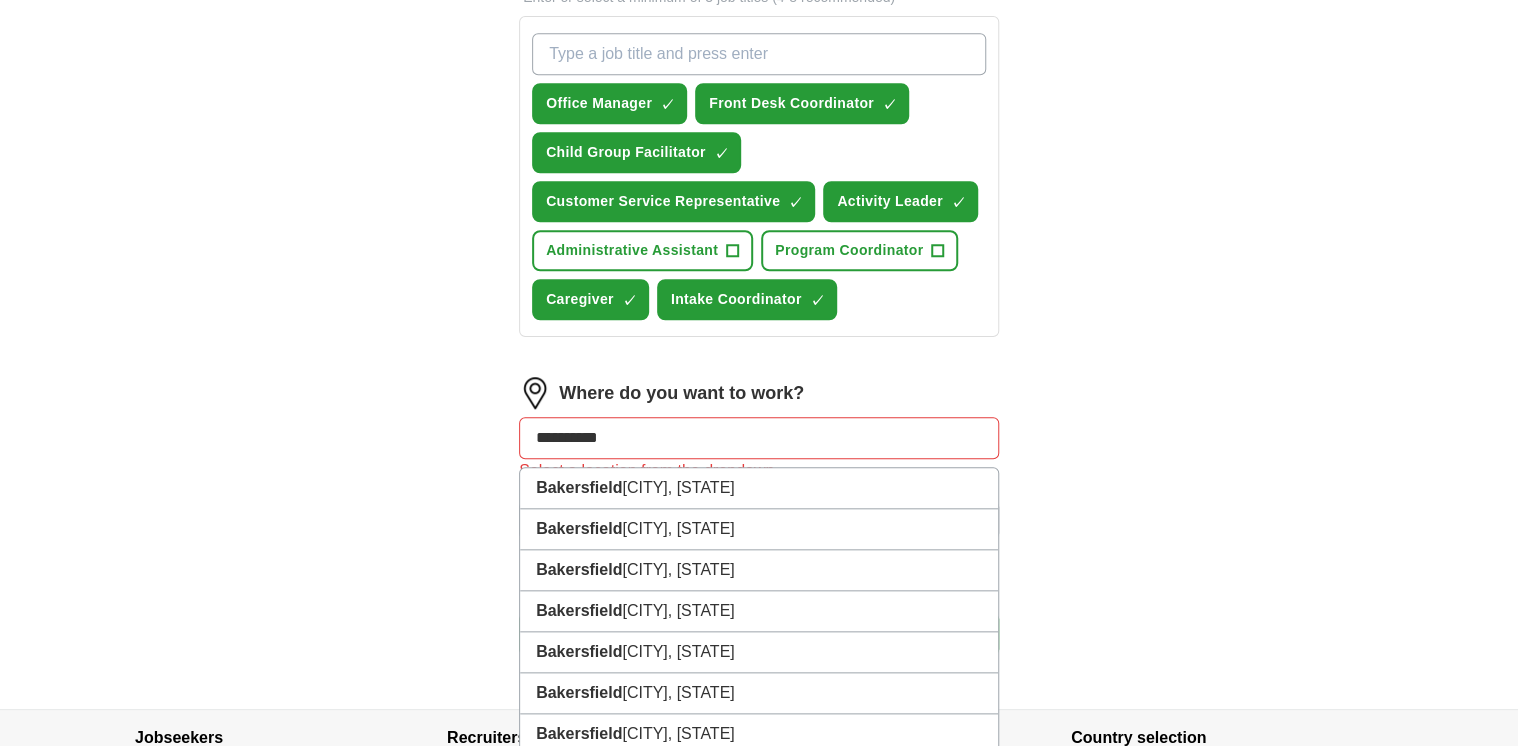 type on "**********" 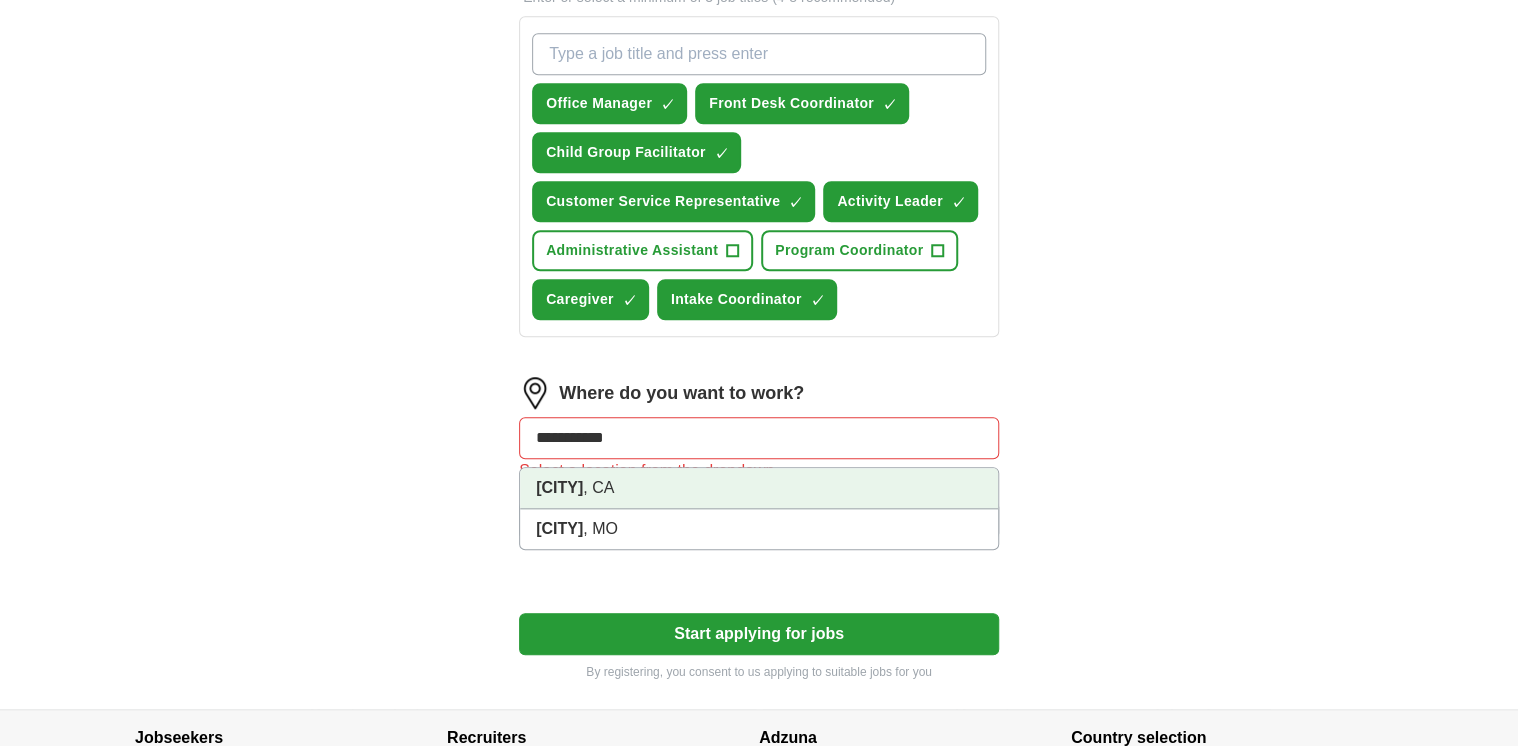 click on "[CITY]" at bounding box center (559, 487) 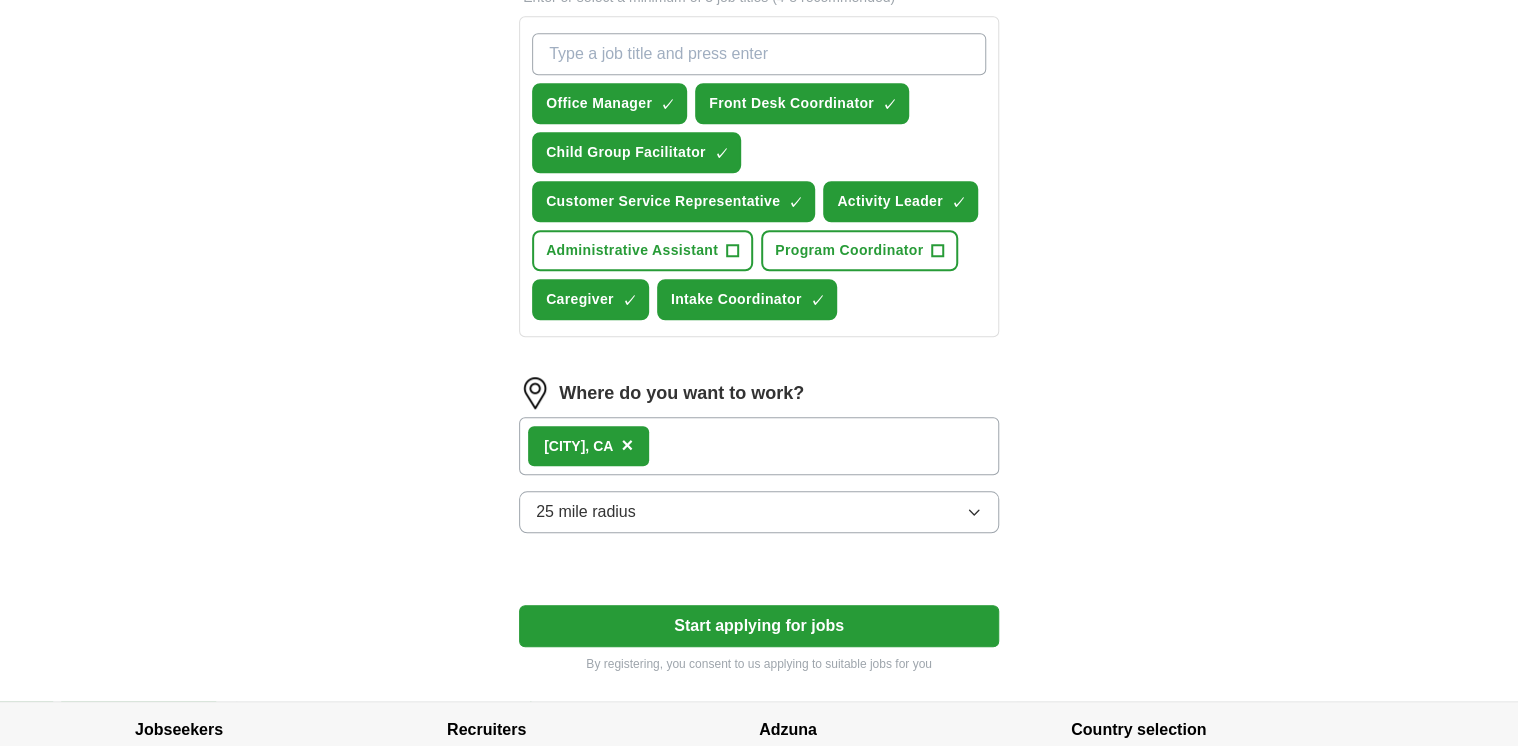 drag, startPoint x: 1340, startPoint y: 512, endPoint x: 1294, endPoint y: 539, distance: 53.338543 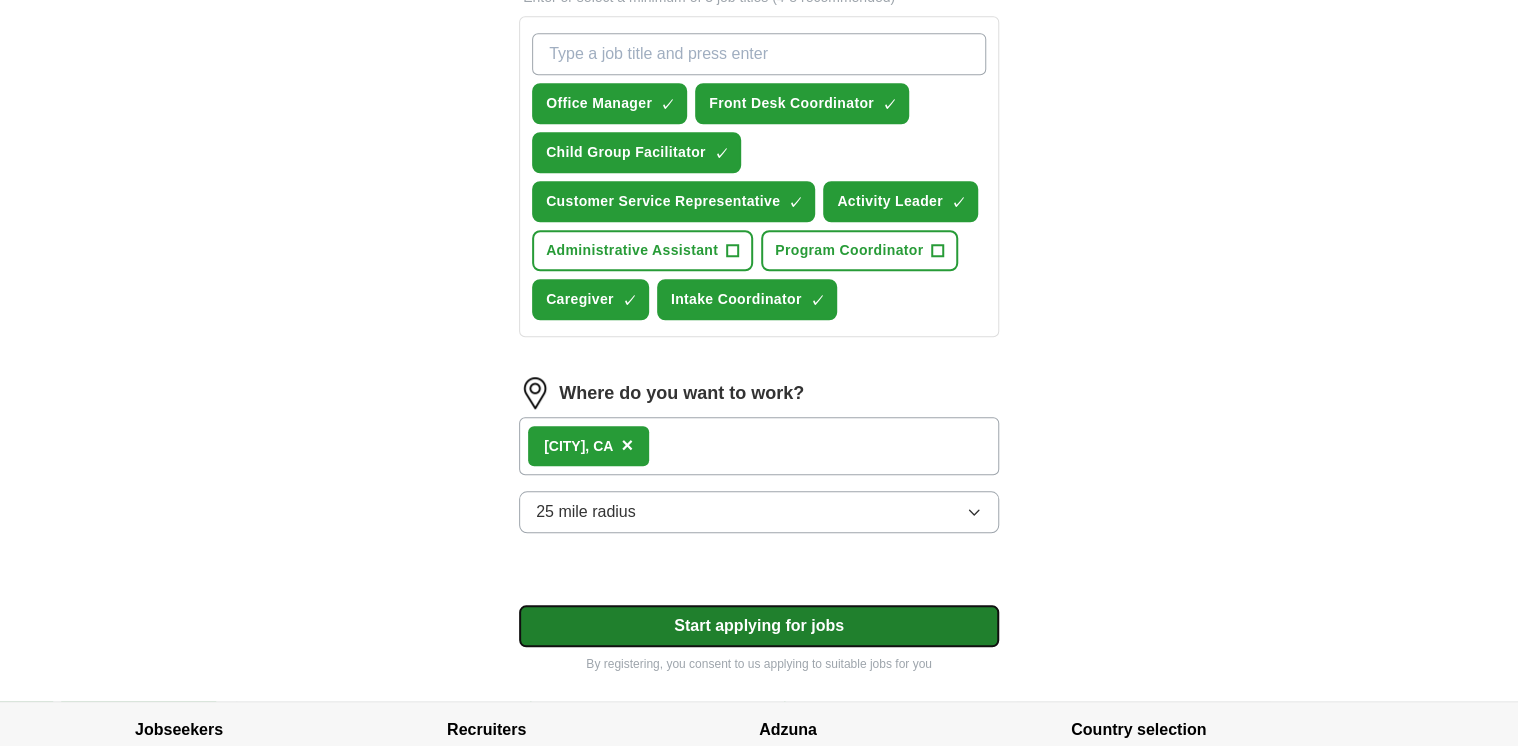 click on "Start applying for jobs" at bounding box center (759, 626) 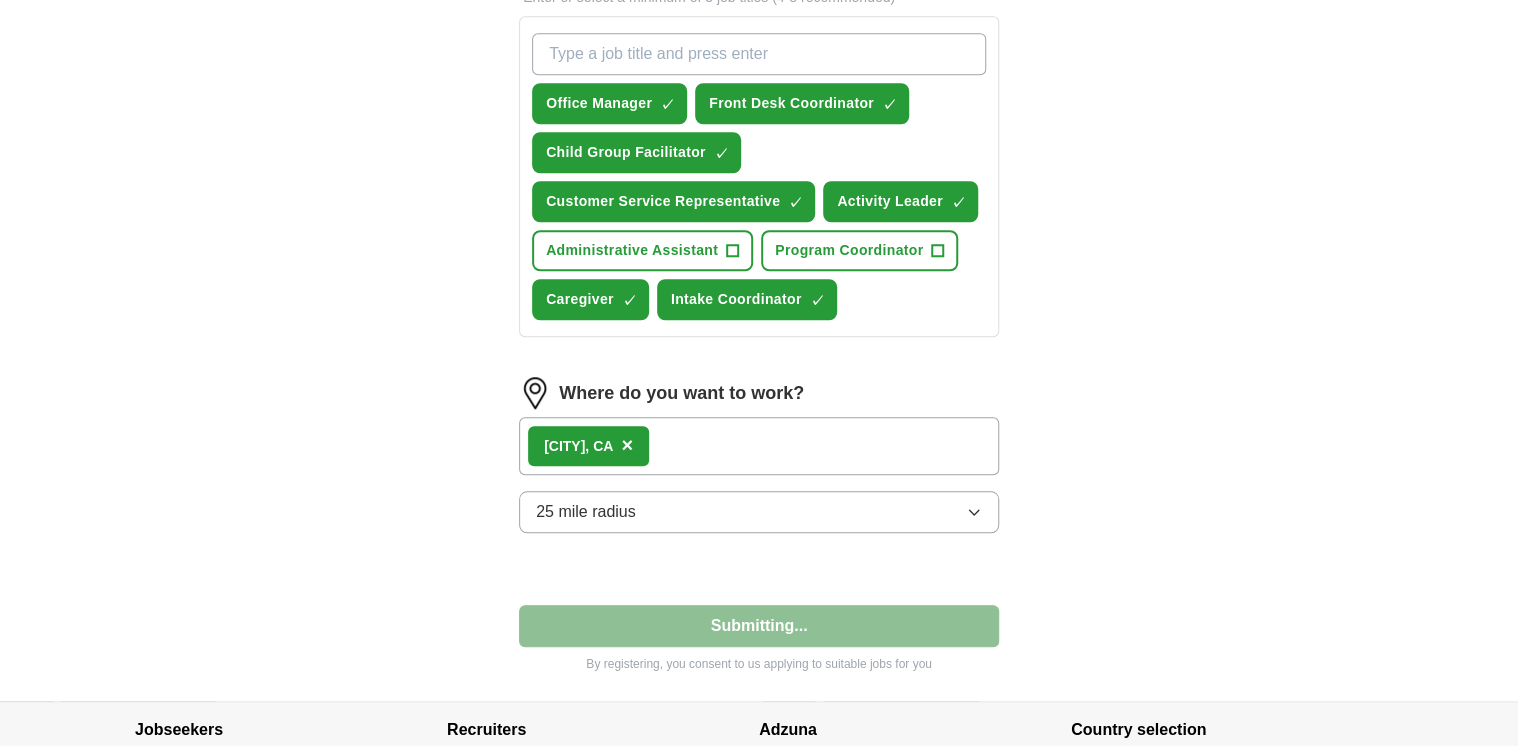 select on "**" 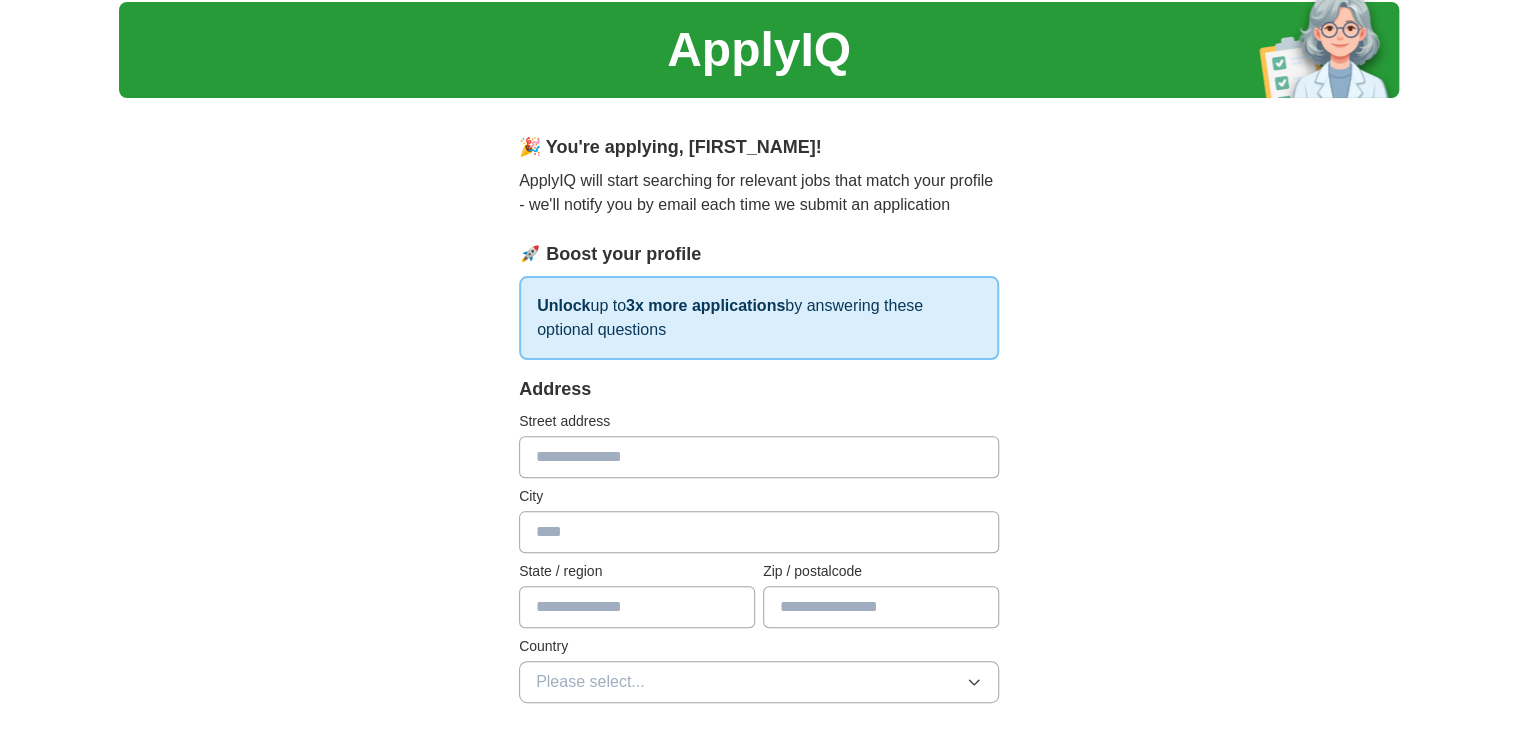 scroll, scrollTop: 0, scrollLeft: 0, axis: both 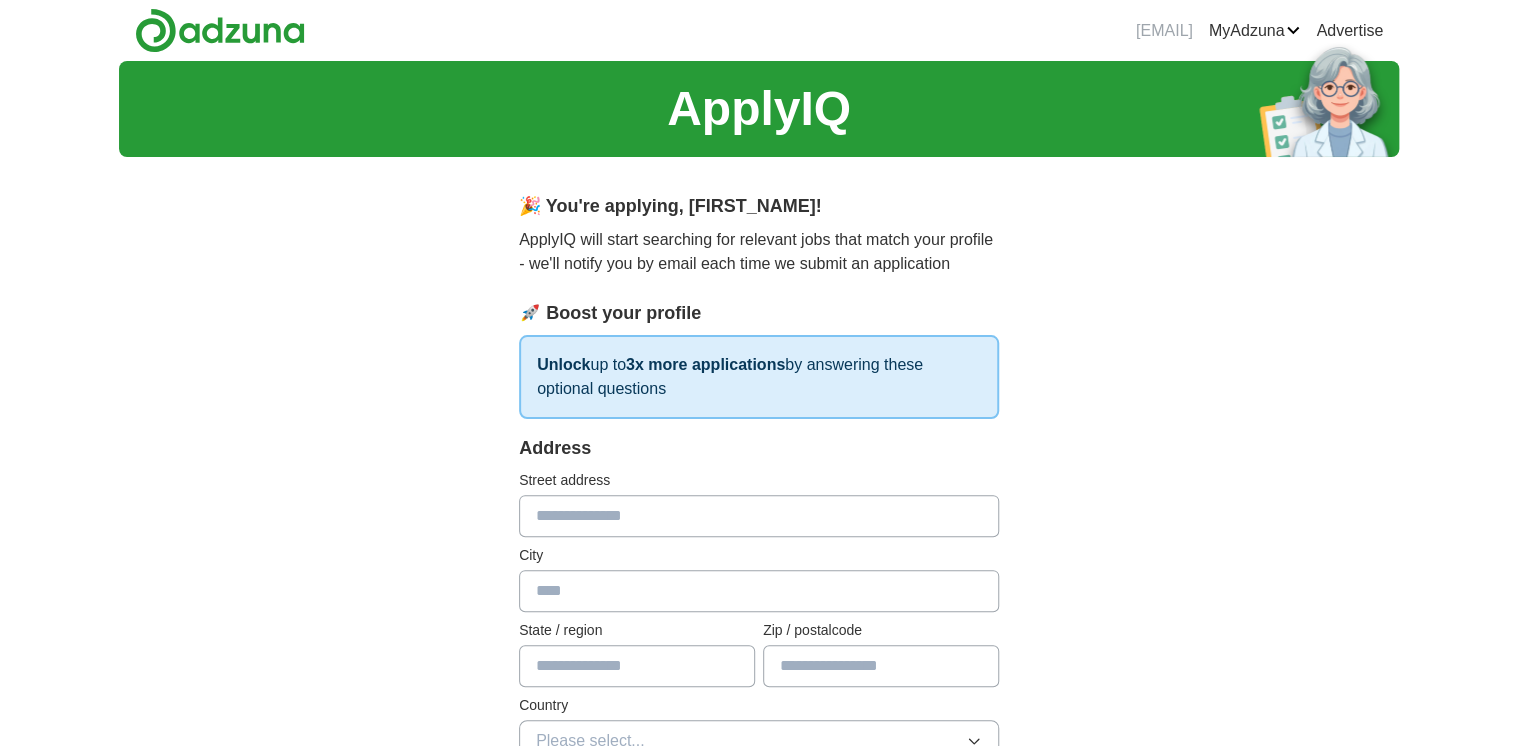 click on "Address Street address City State / region Zip / postalcode Country Please select..." at bounding box center (759, 610) 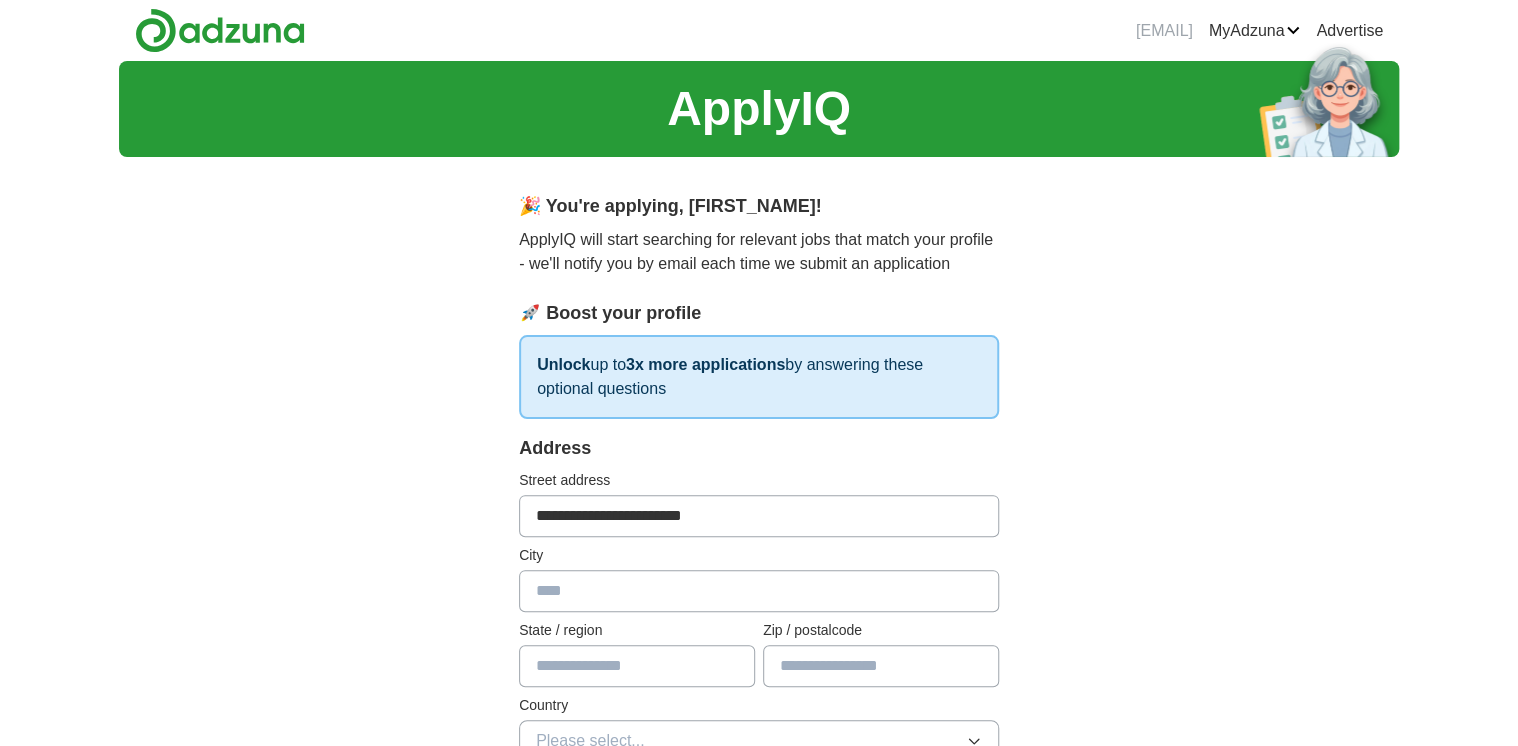 type on "**********" 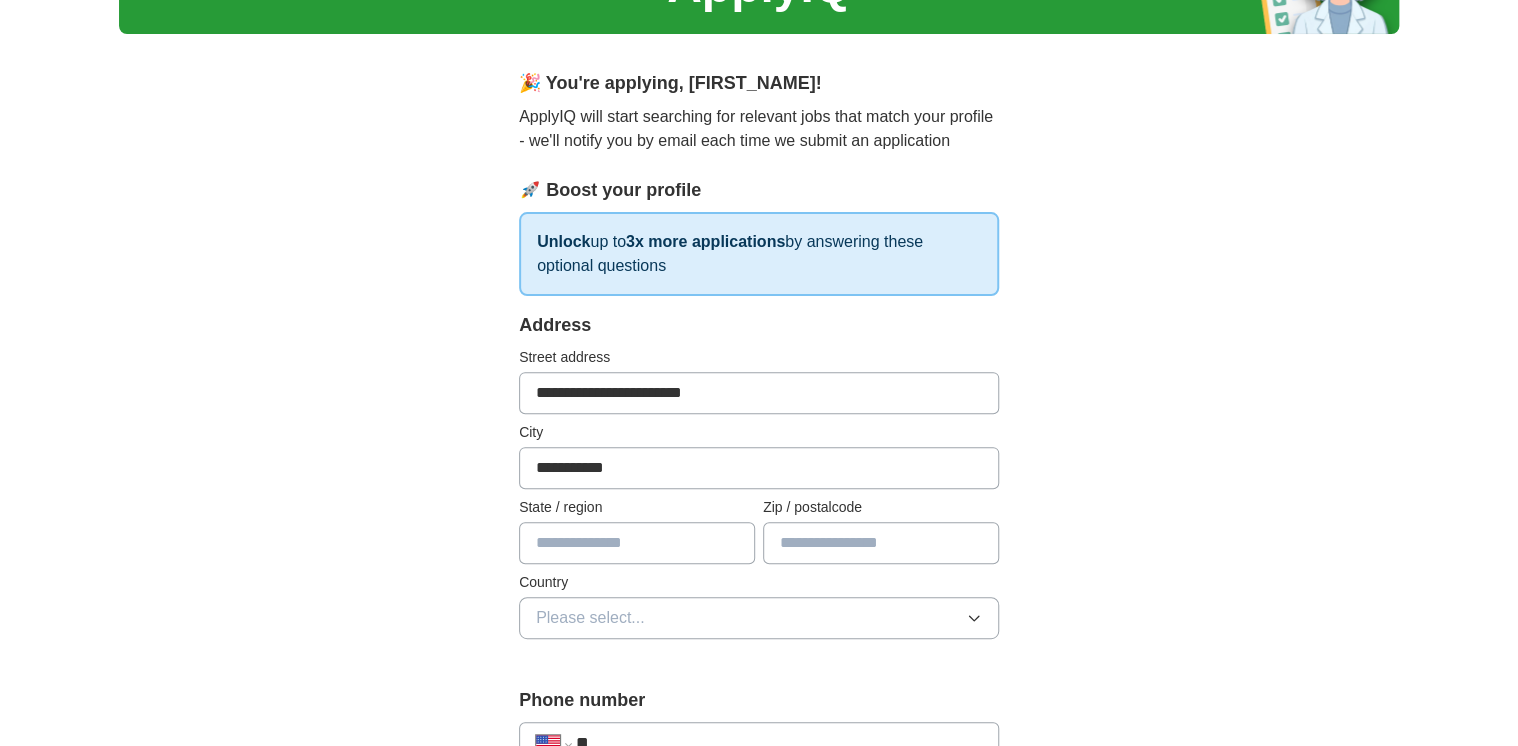 scroll, scrollTop: 320, scrollLeft: 0, axis: vertical 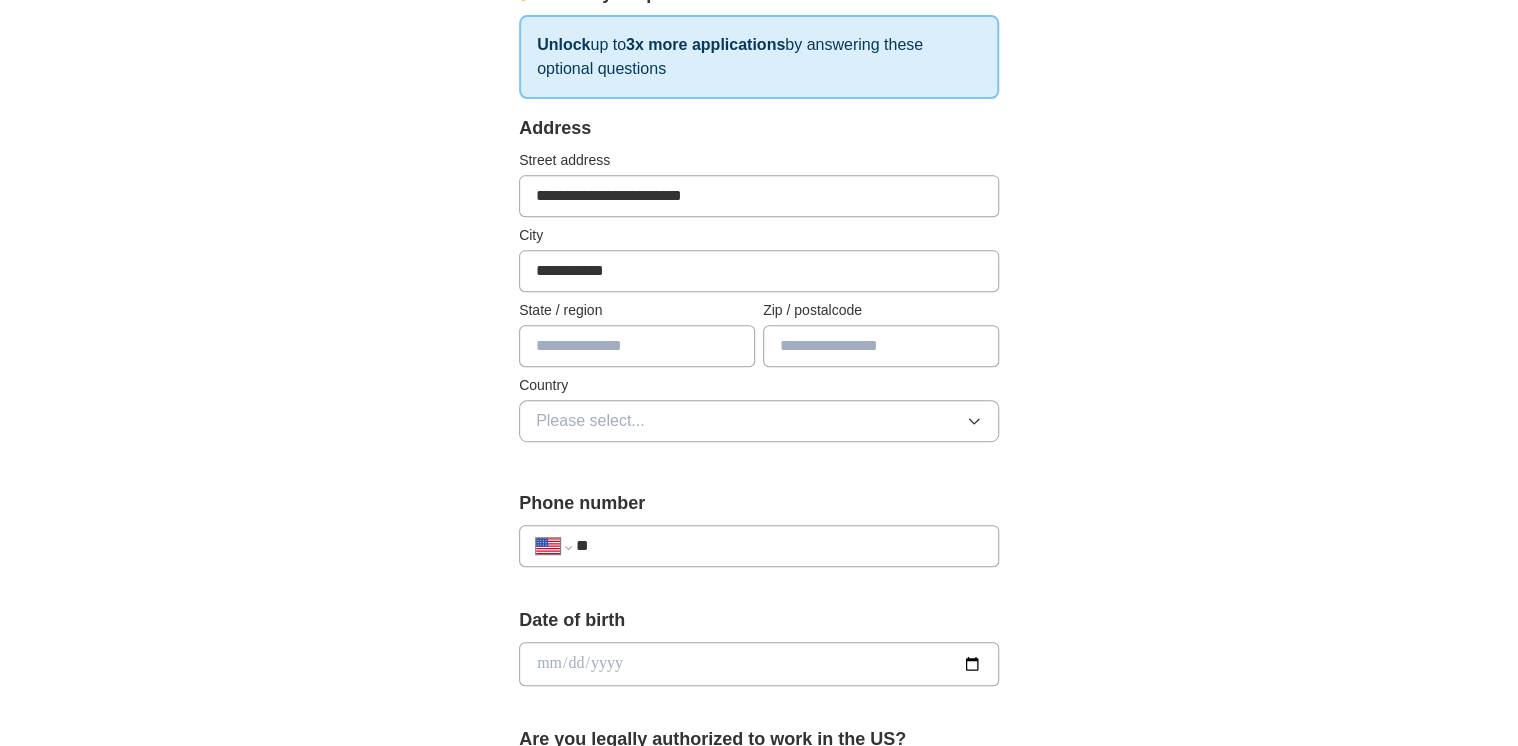 type on "**********" 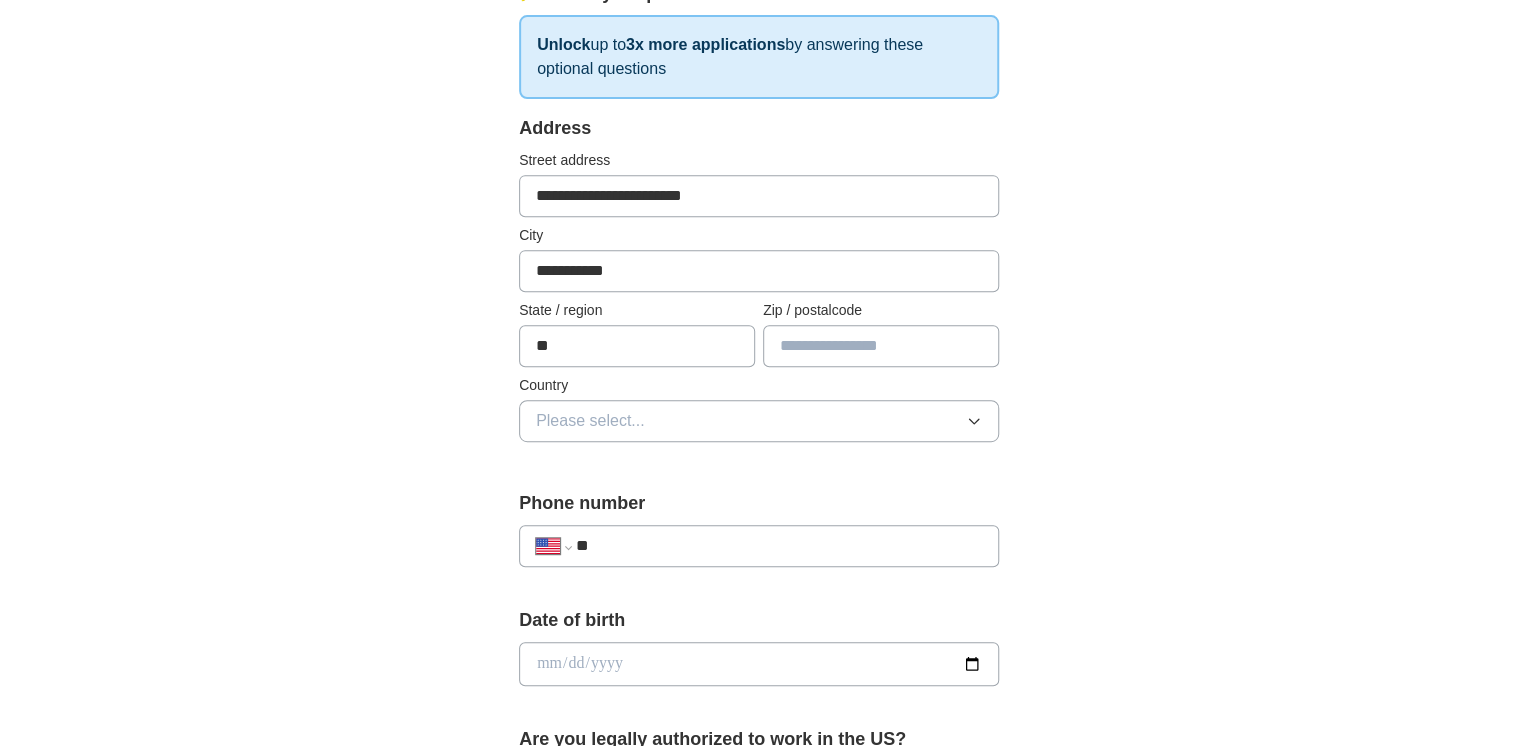 type on "*" 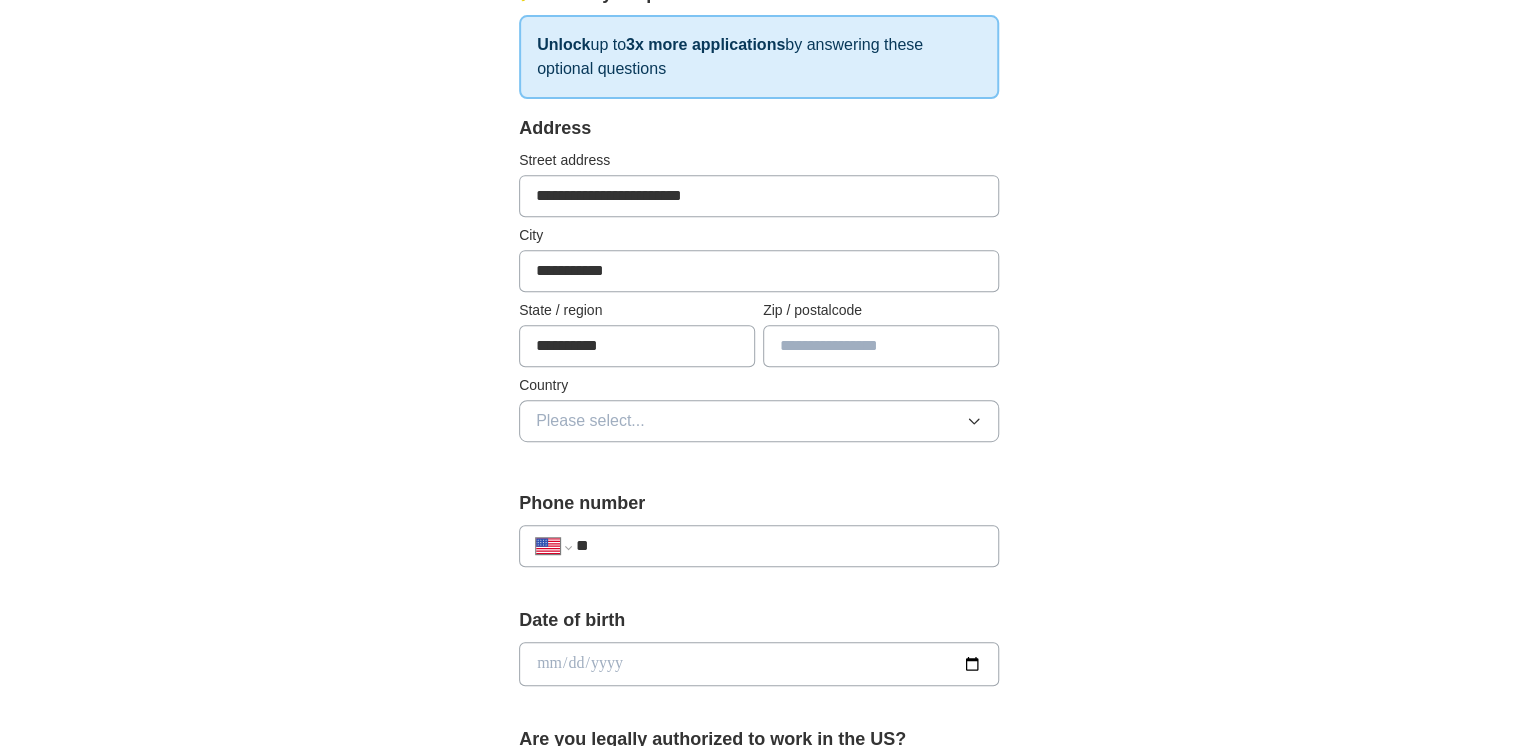 type on "**********" 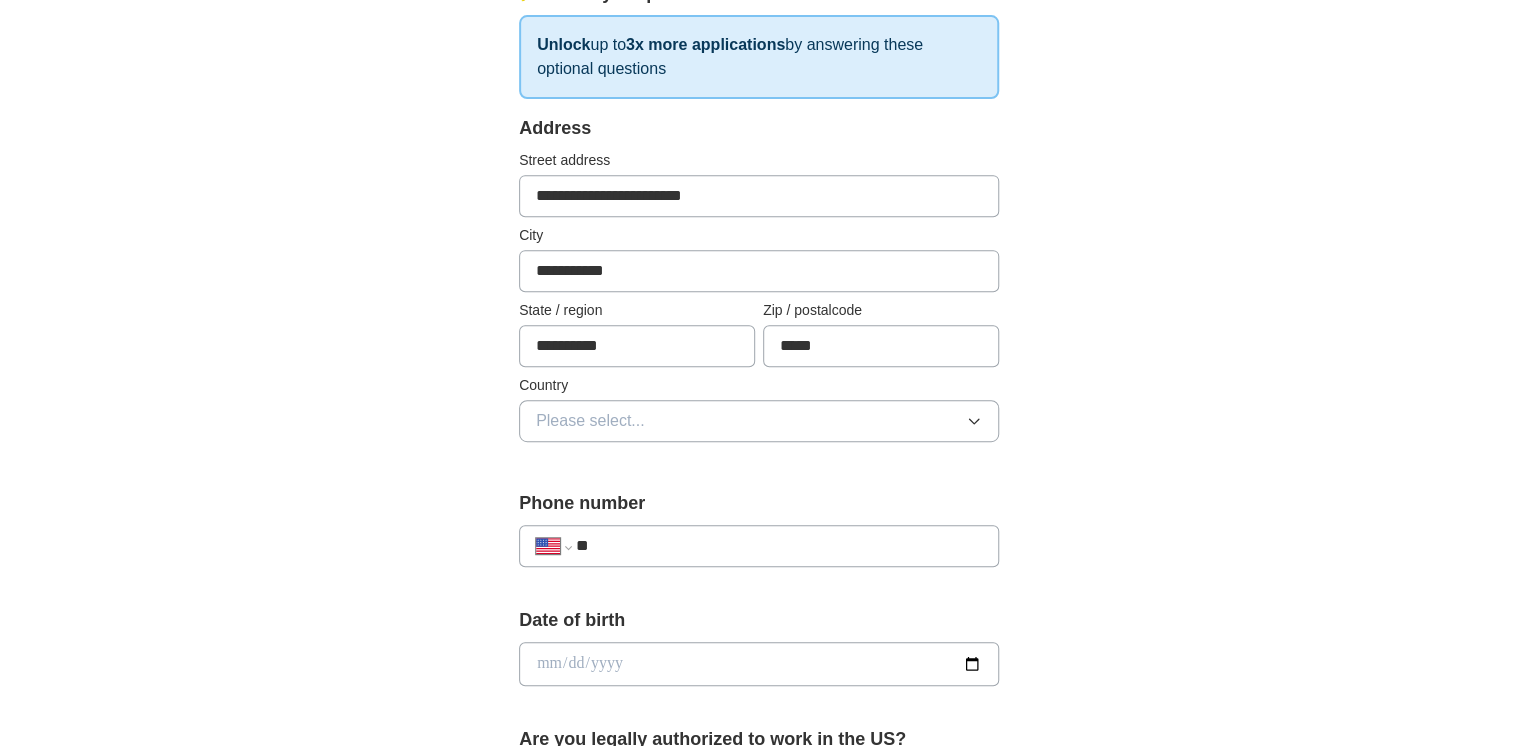 type on "*****" 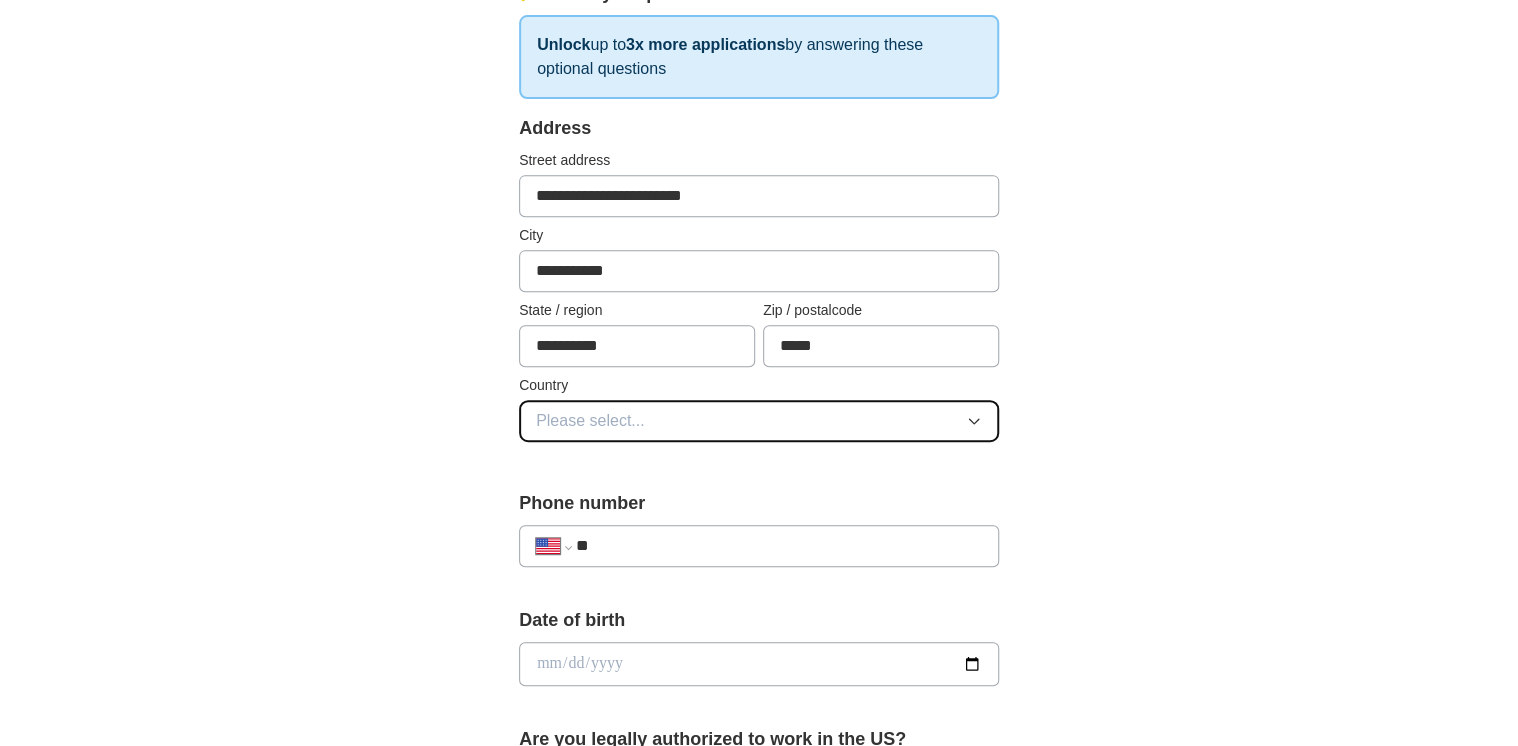 click on "Please select..." at bounding box center [590, 421] 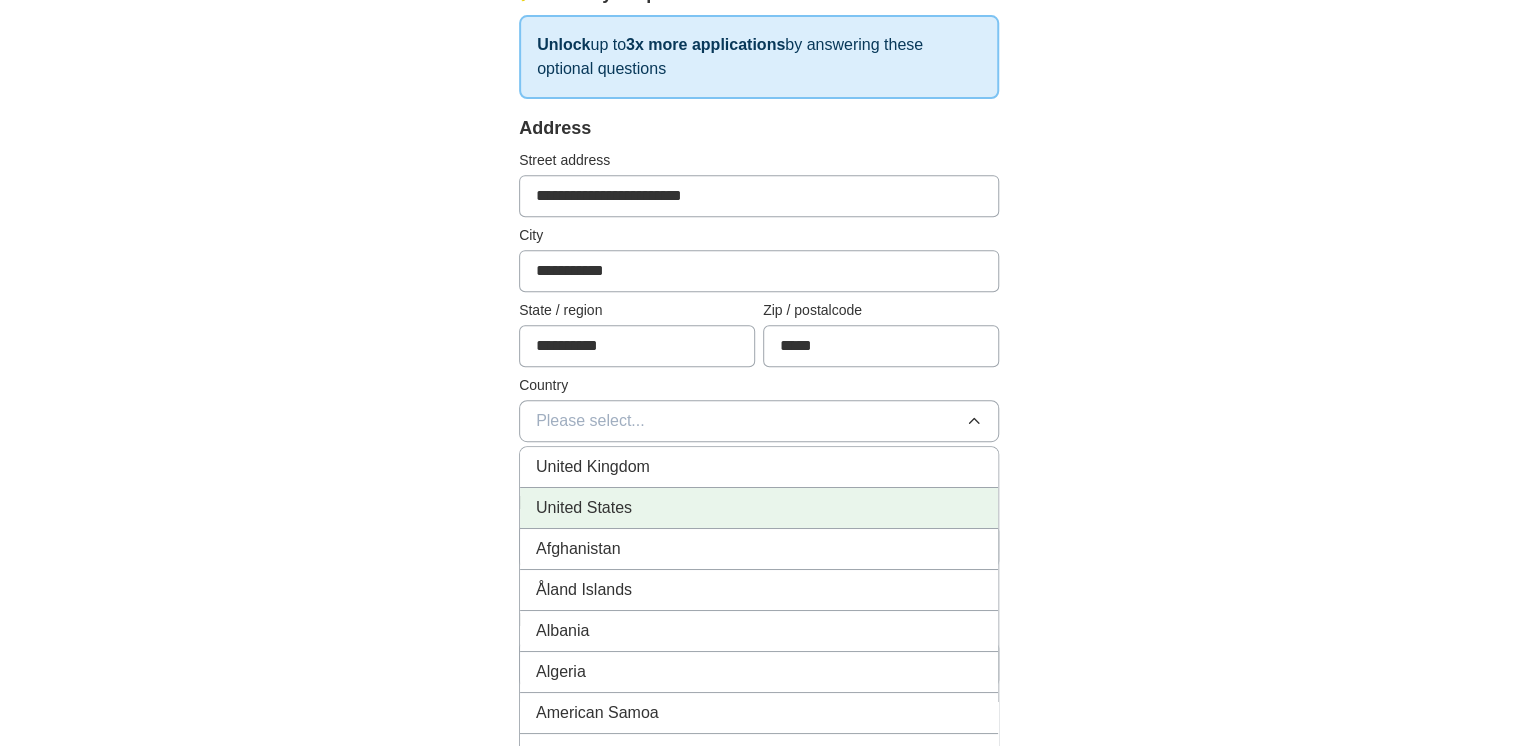 click on "United States" at bounding box center [759, 508] 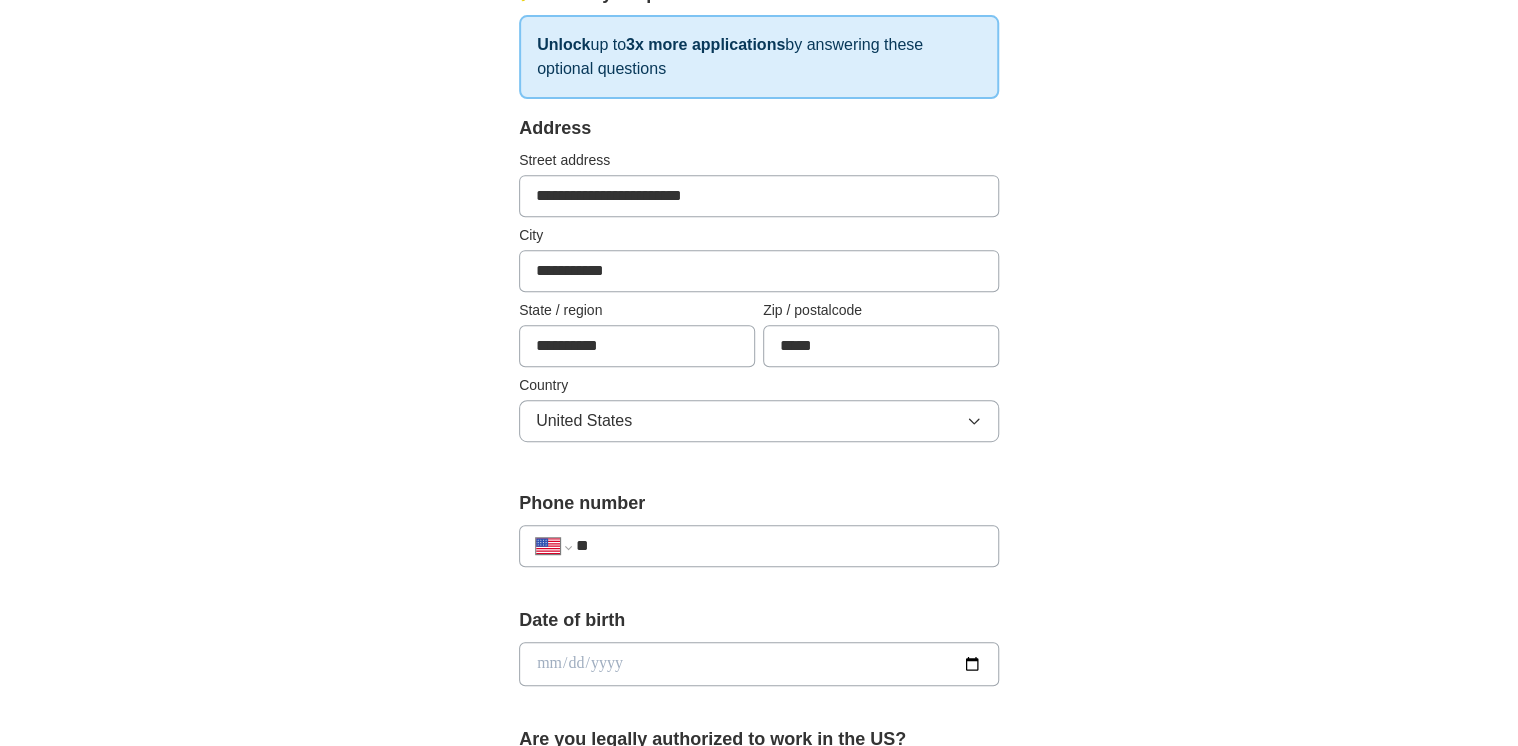 click on "**" at bounding box center [779, 546] 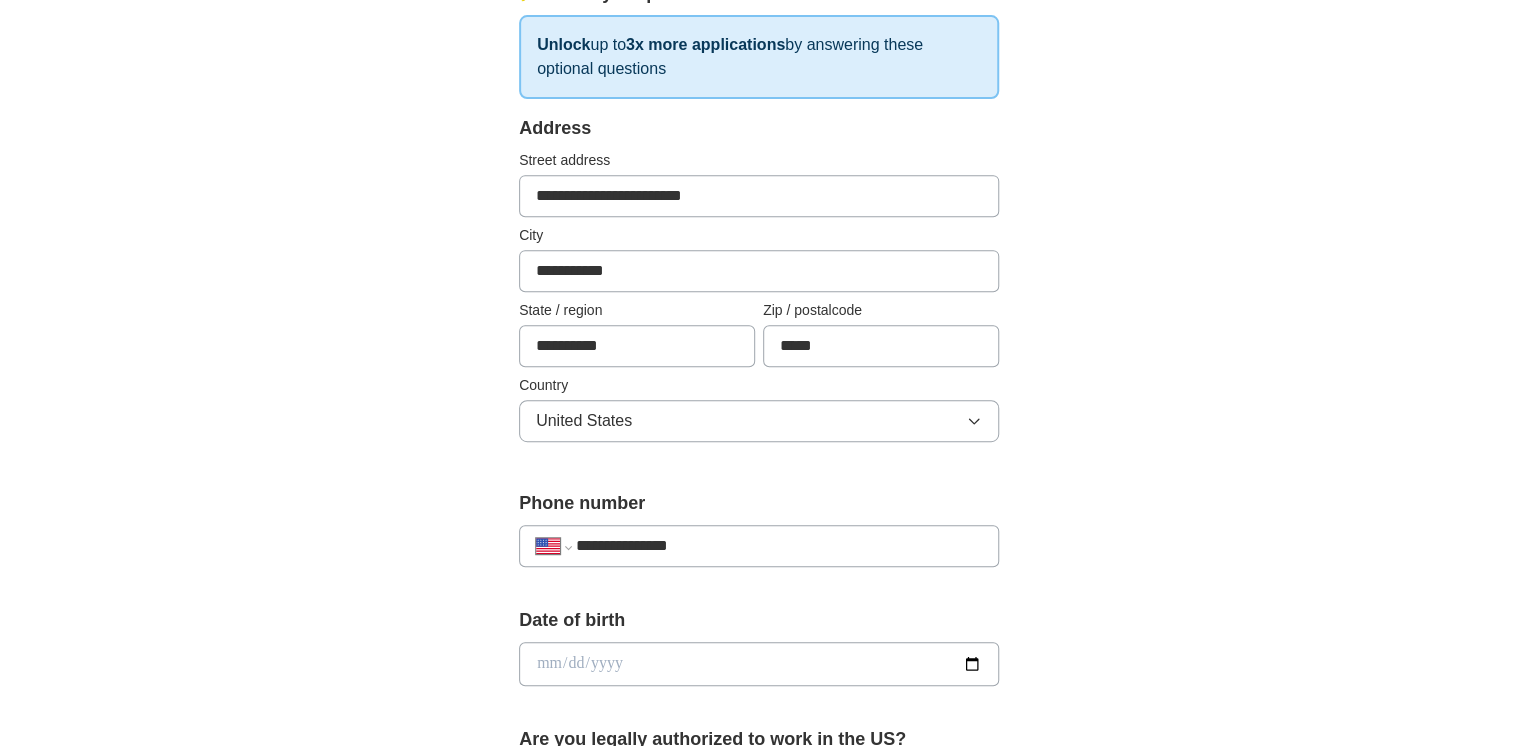 type on "**********" 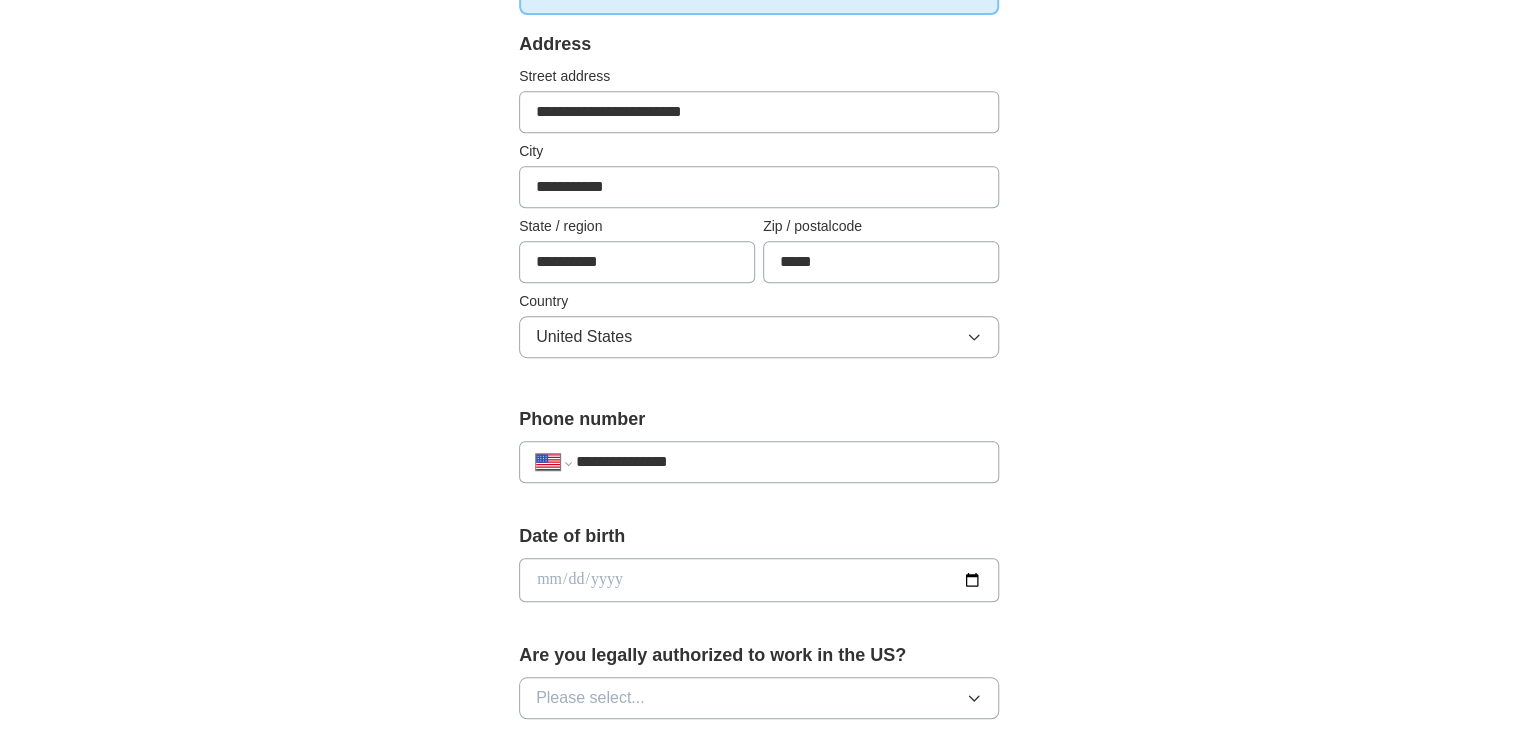 scroll, scrollTop: 480, scrollLeft: 0, axis: vertical 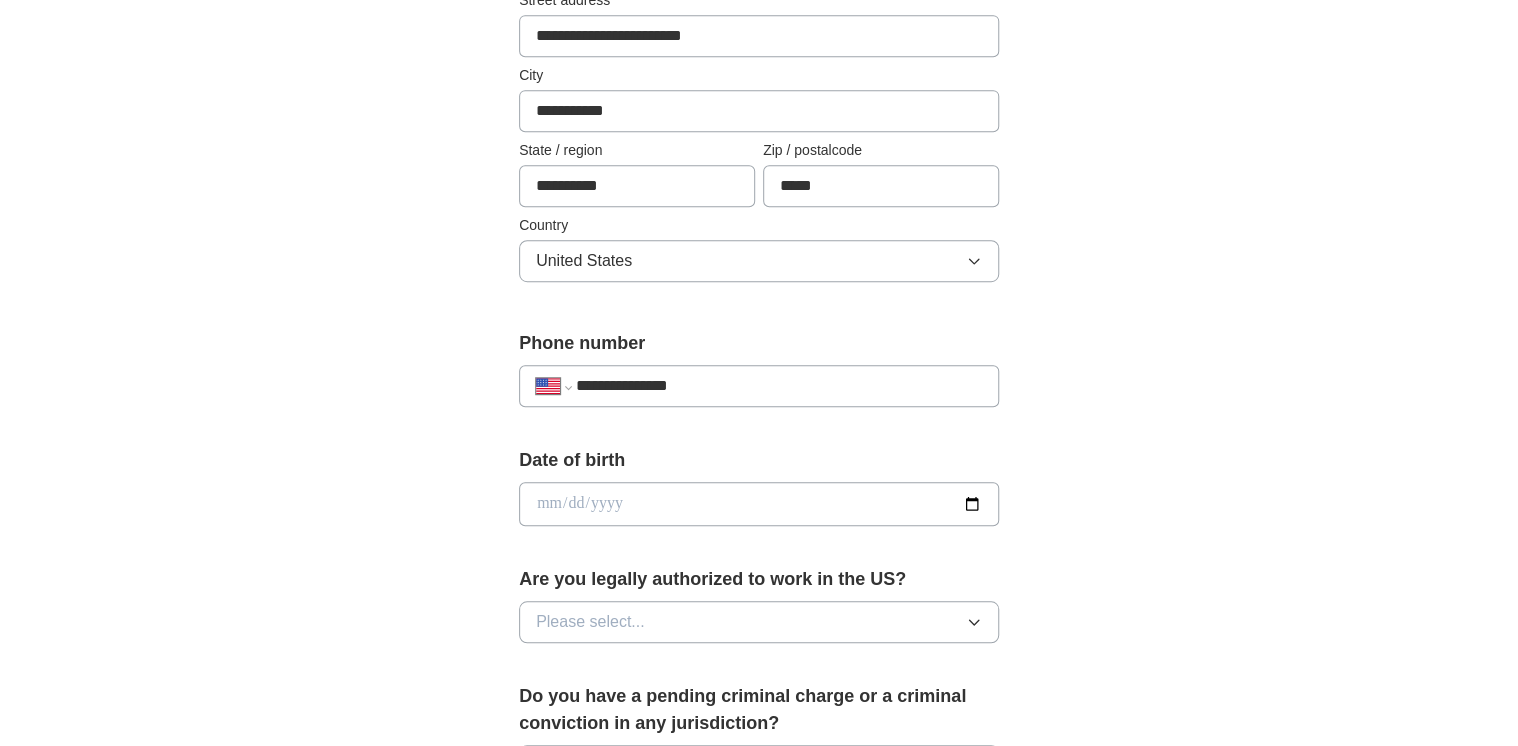 click at bounding box center [759, 504] 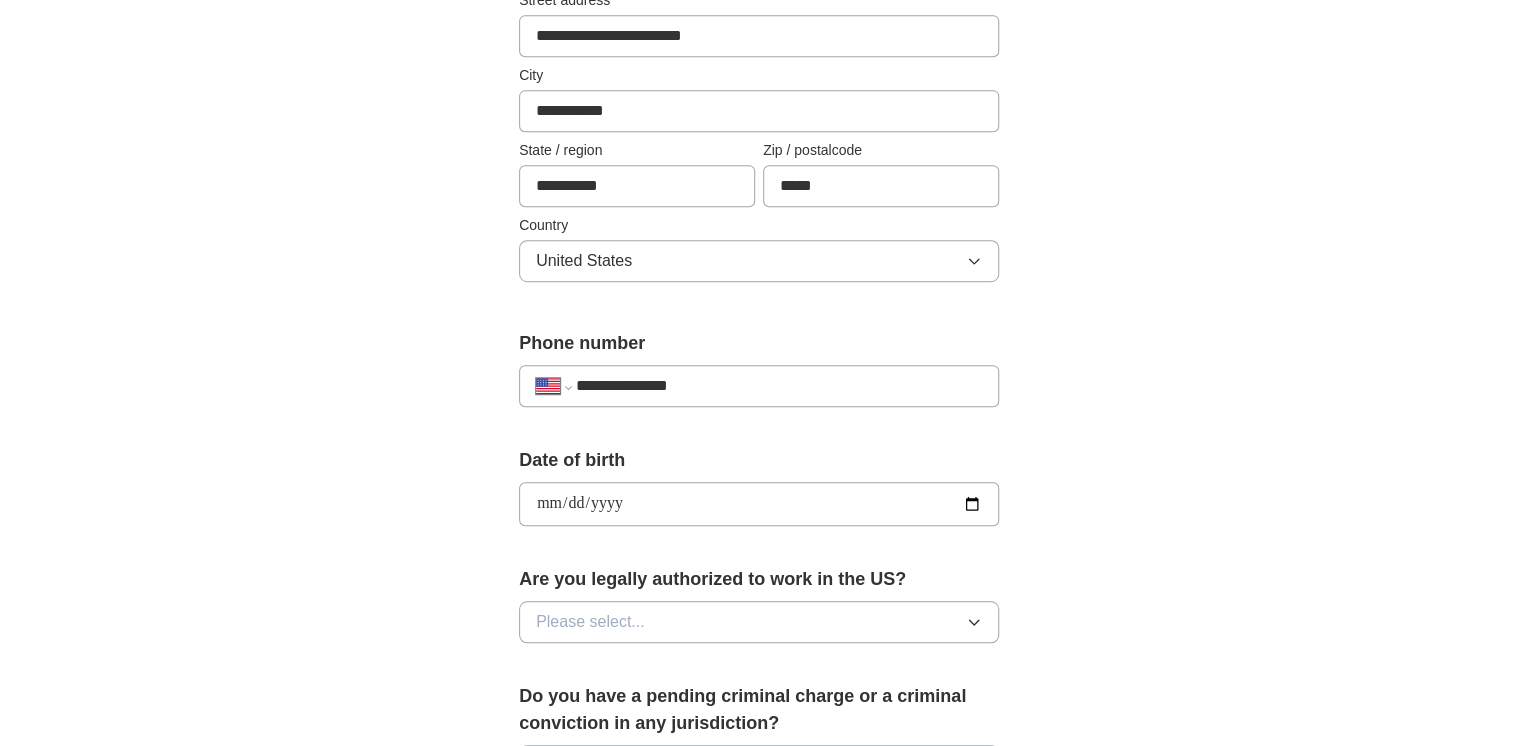 type on "**********" 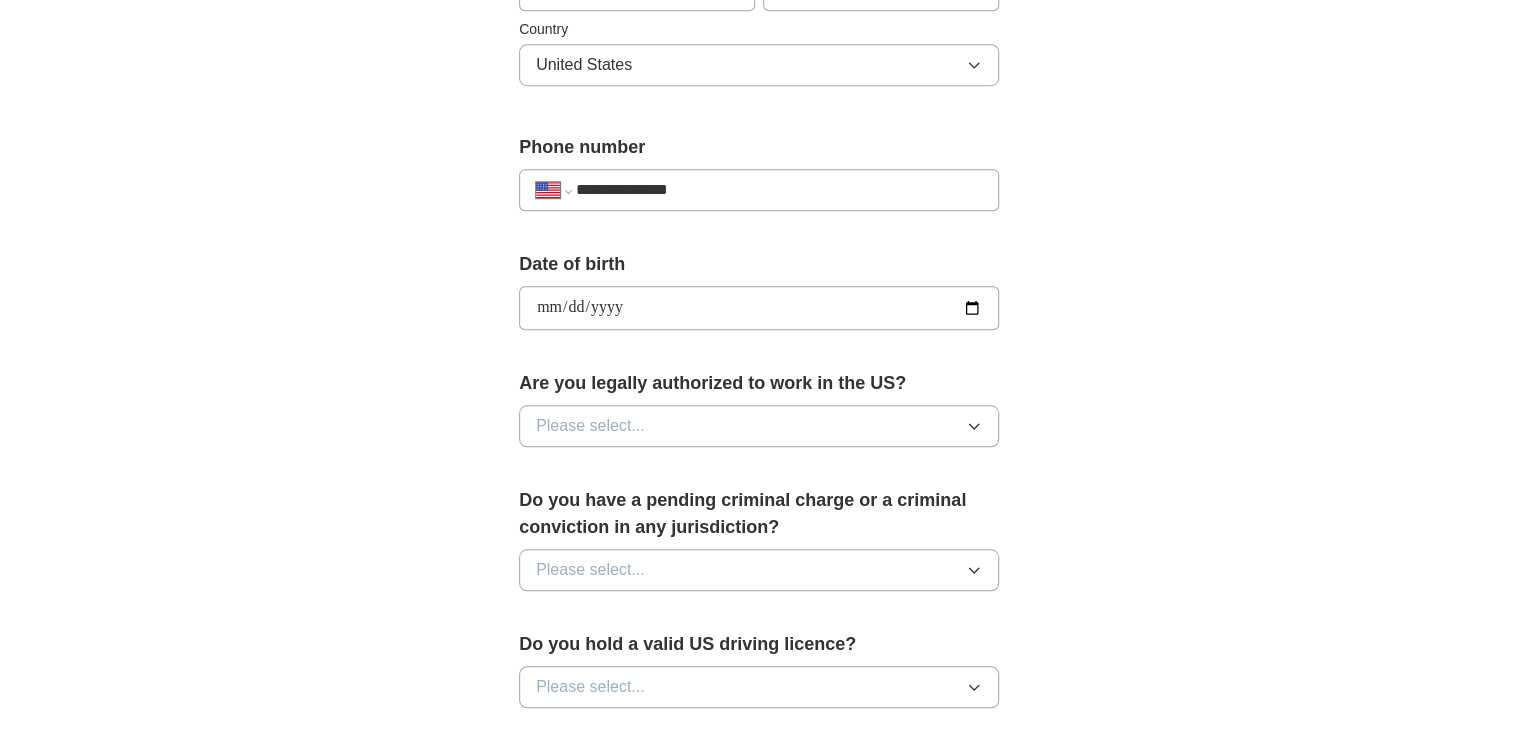 scroll, scrollTop: 720, scrollLeft: 0, axis: vertical 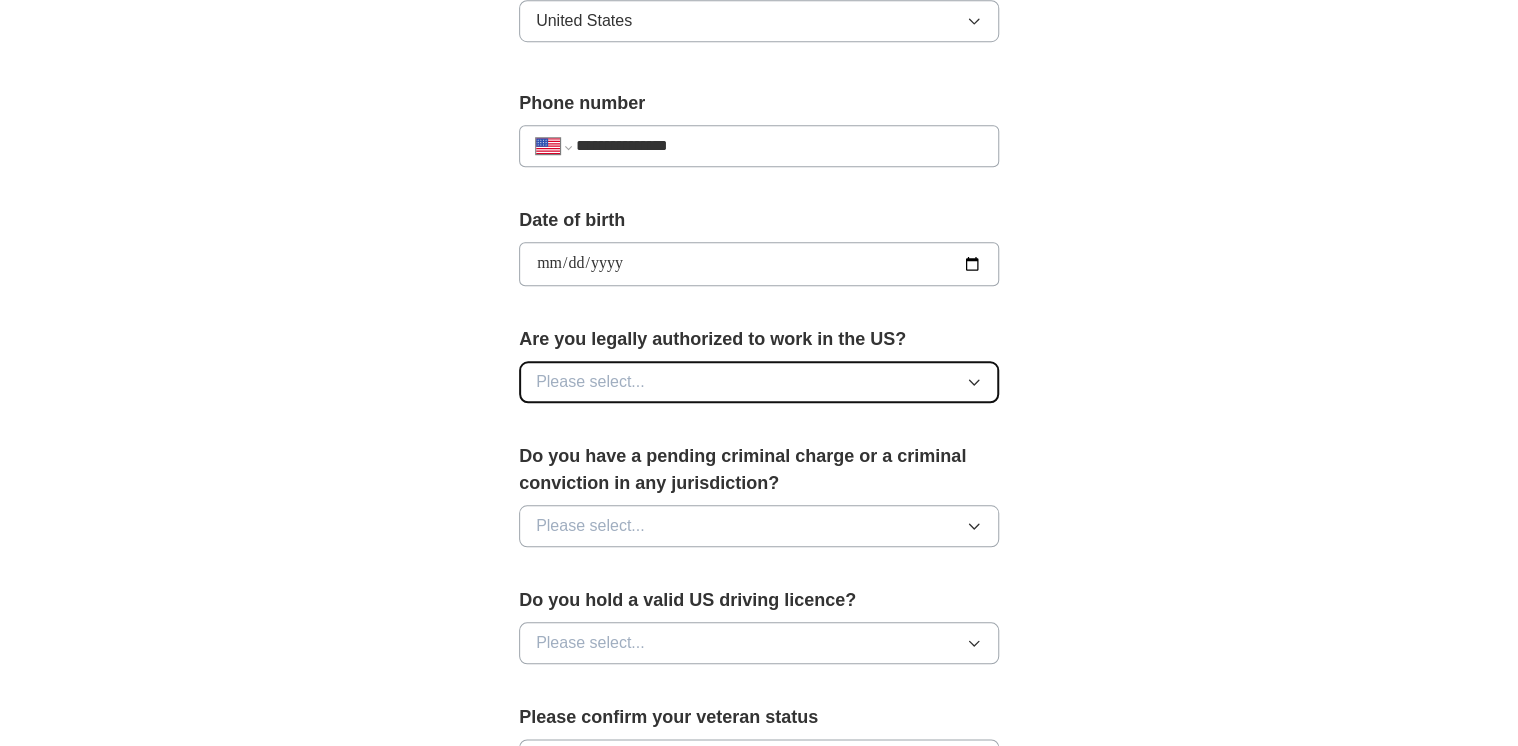 click on "Please select..." at bounding box center [759, 382] 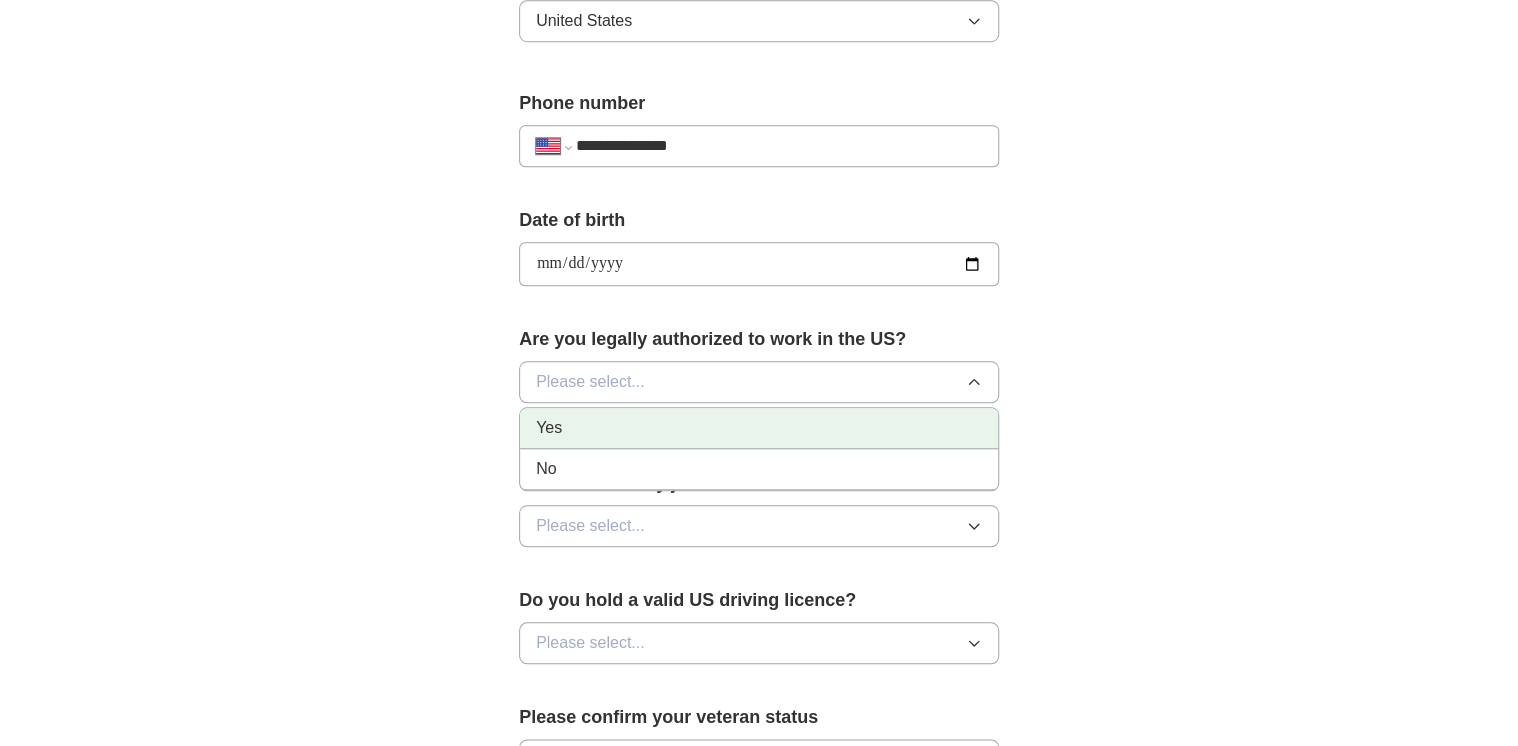 click on "Yes" at bounding box center [759, 428] 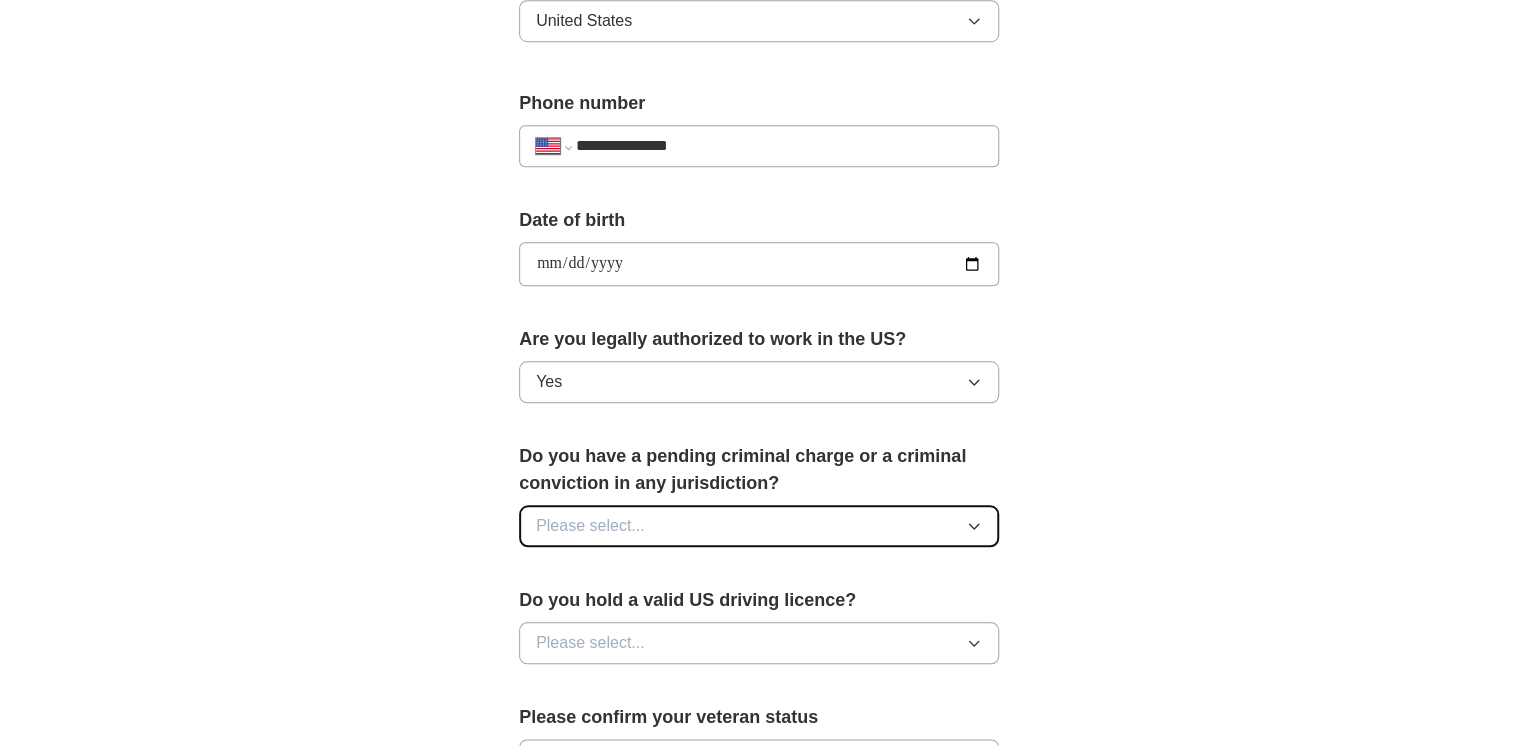 click on "Please select..." at bounding box center (759, 526) 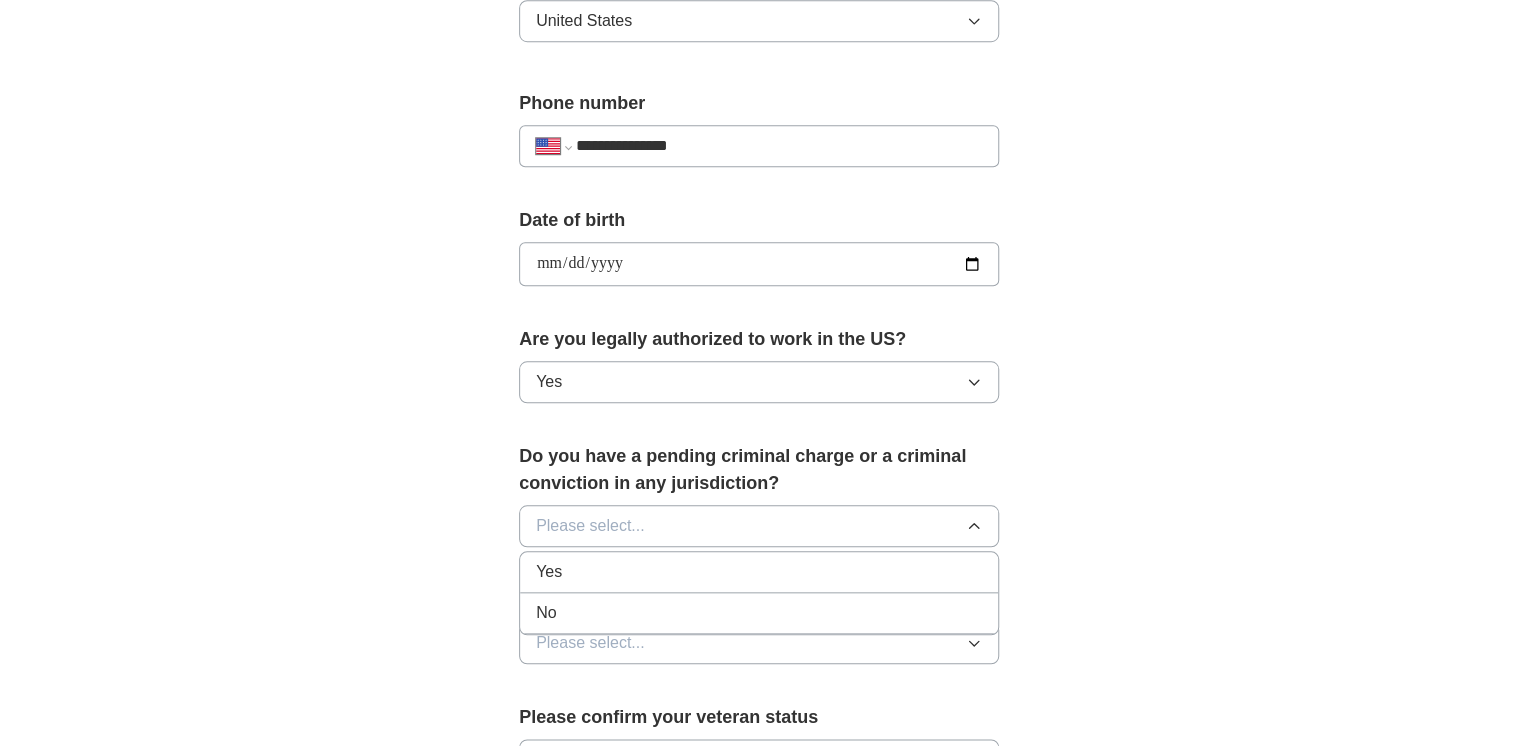 click on "Yes" at bounding box center (759, 572) 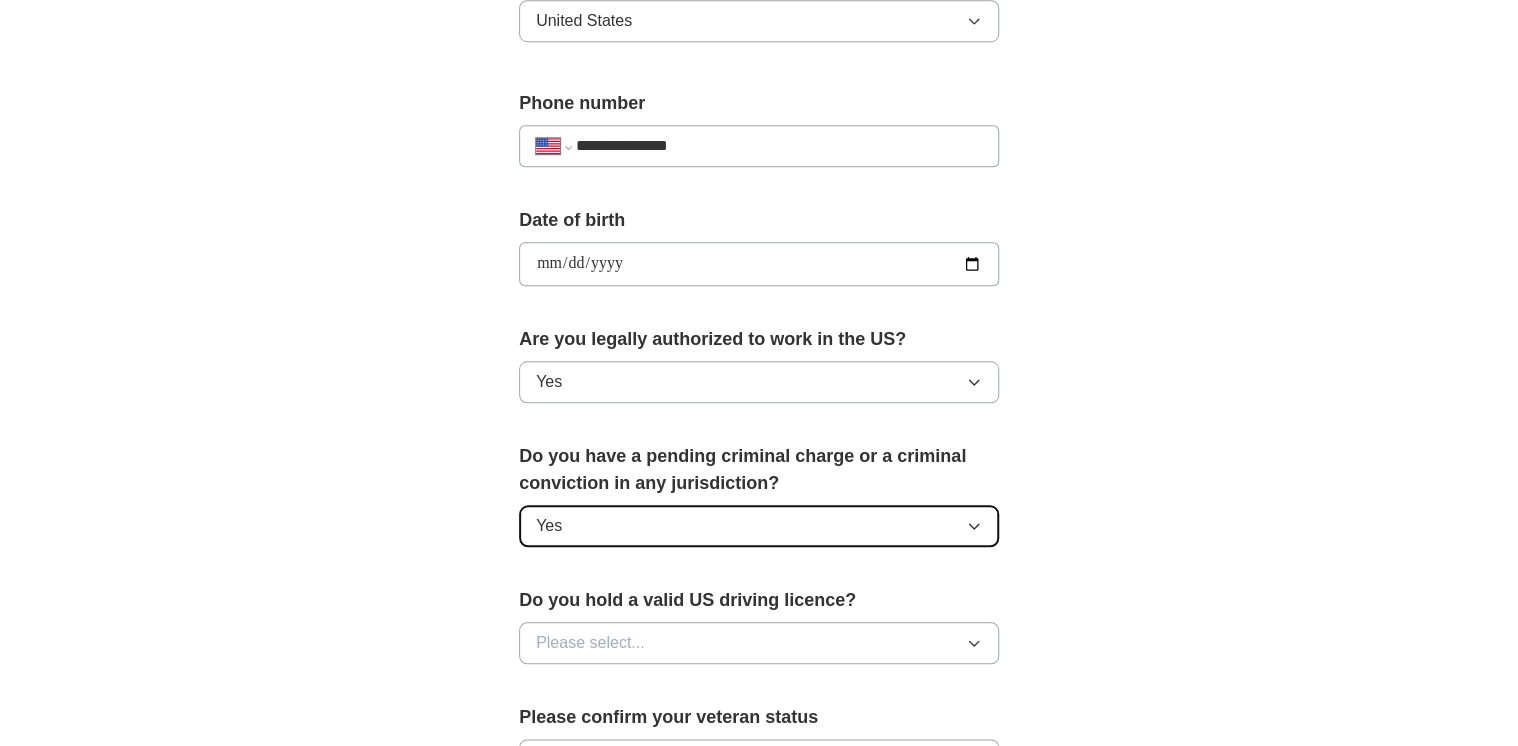 click on "Yes" at bounding box center (759, 526) 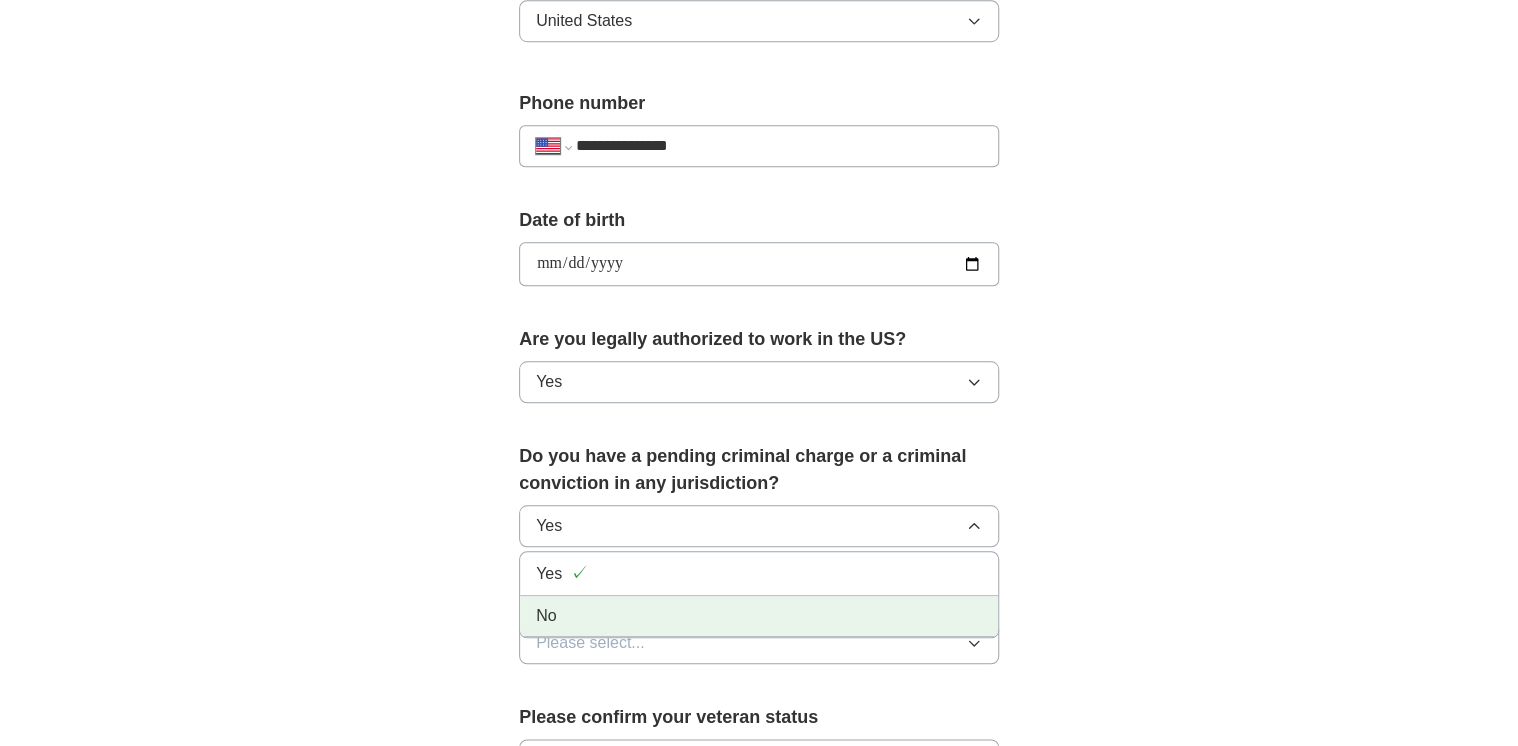 click on "No" at bounding box center [759, 616] 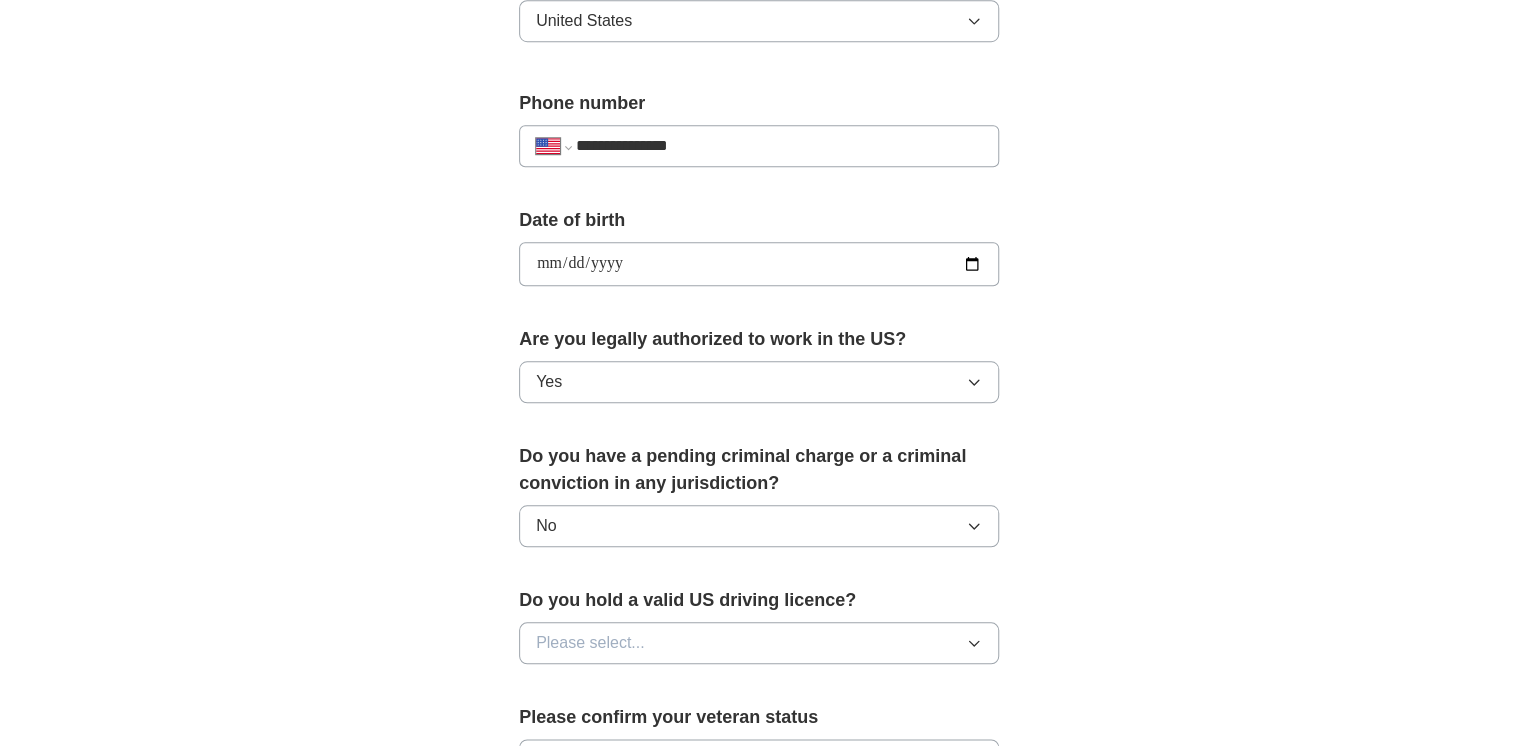 click on "**********" at bounding box center [759, 238] 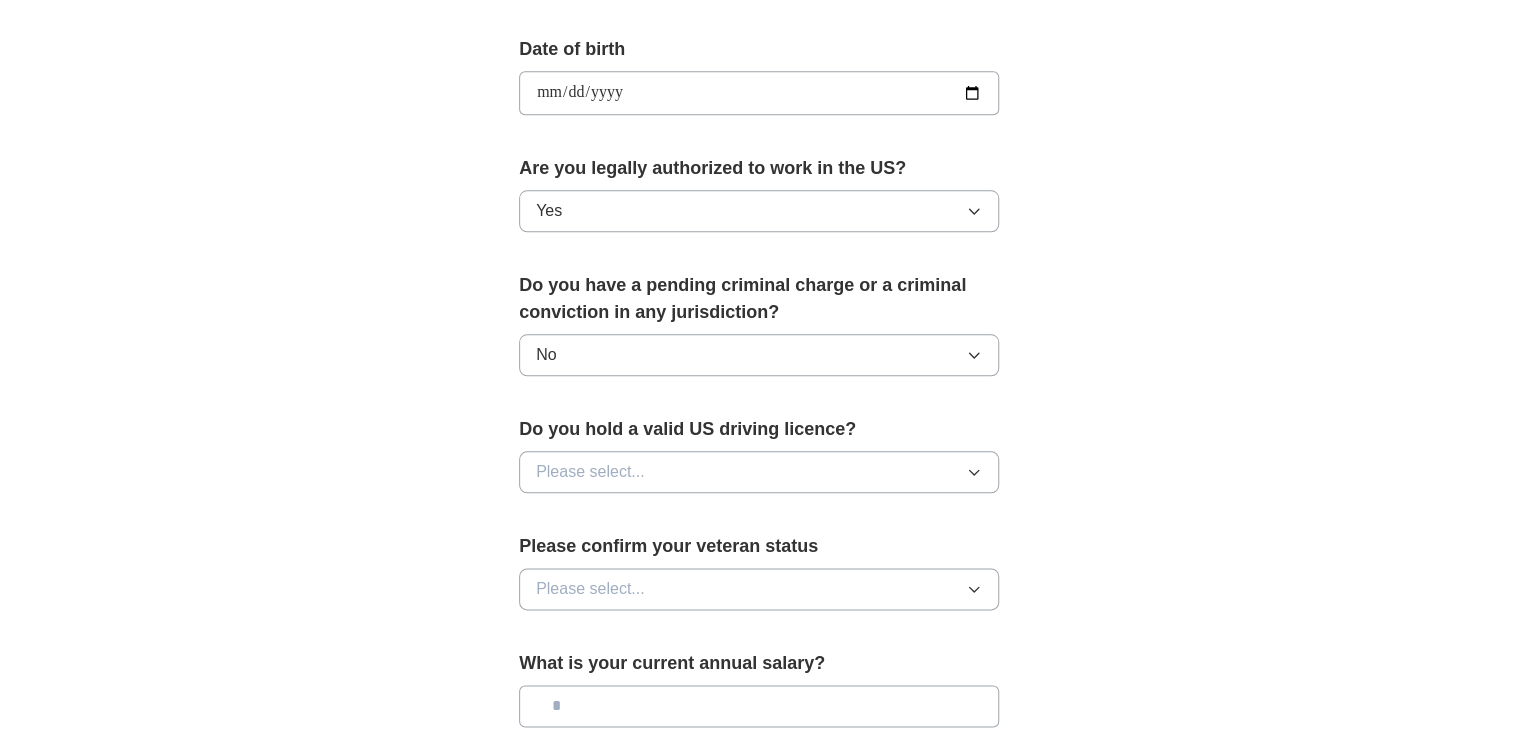 scroll, scrollTop: 1040, scrollLeft: 0, axis: vertical 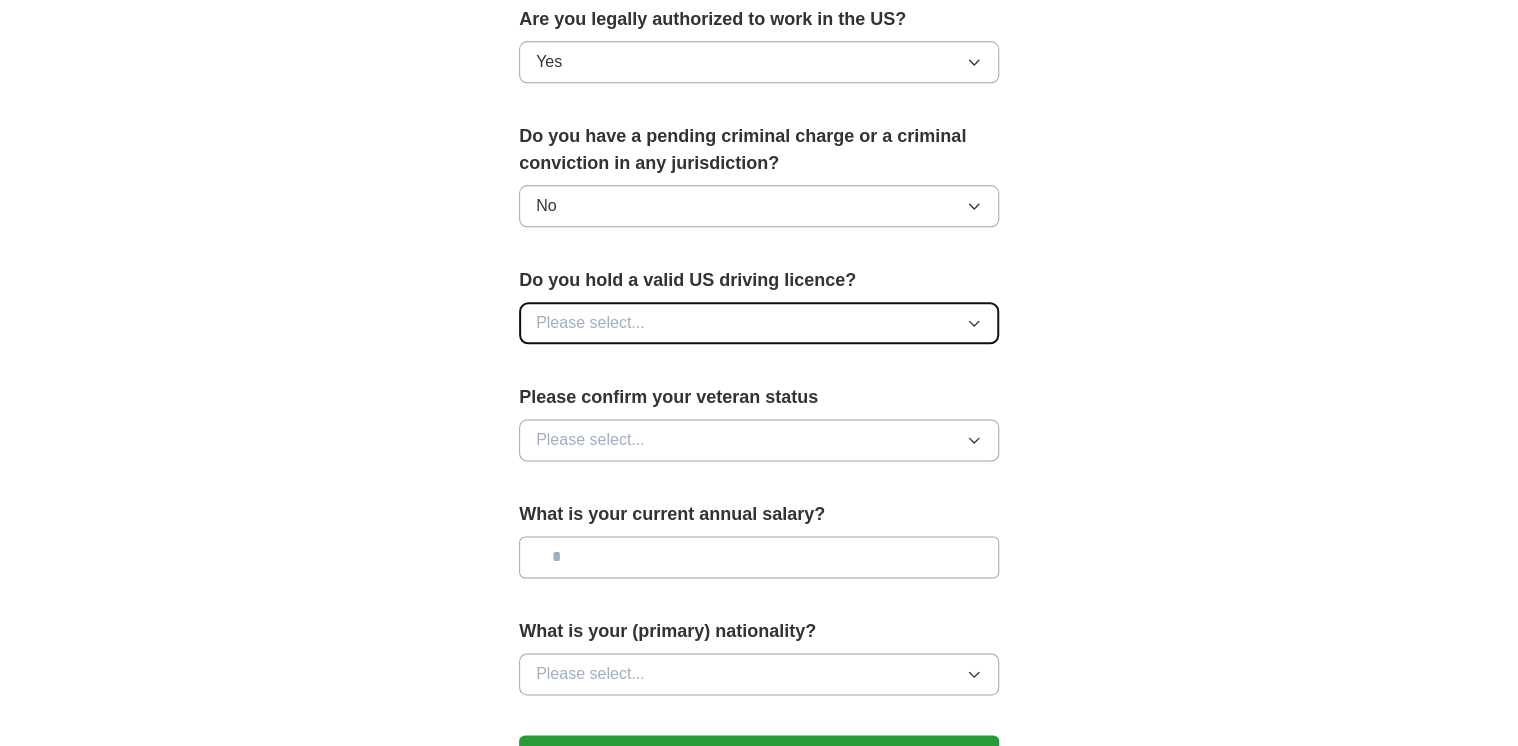 click on "Please select..." at bounding box center [590, 323] 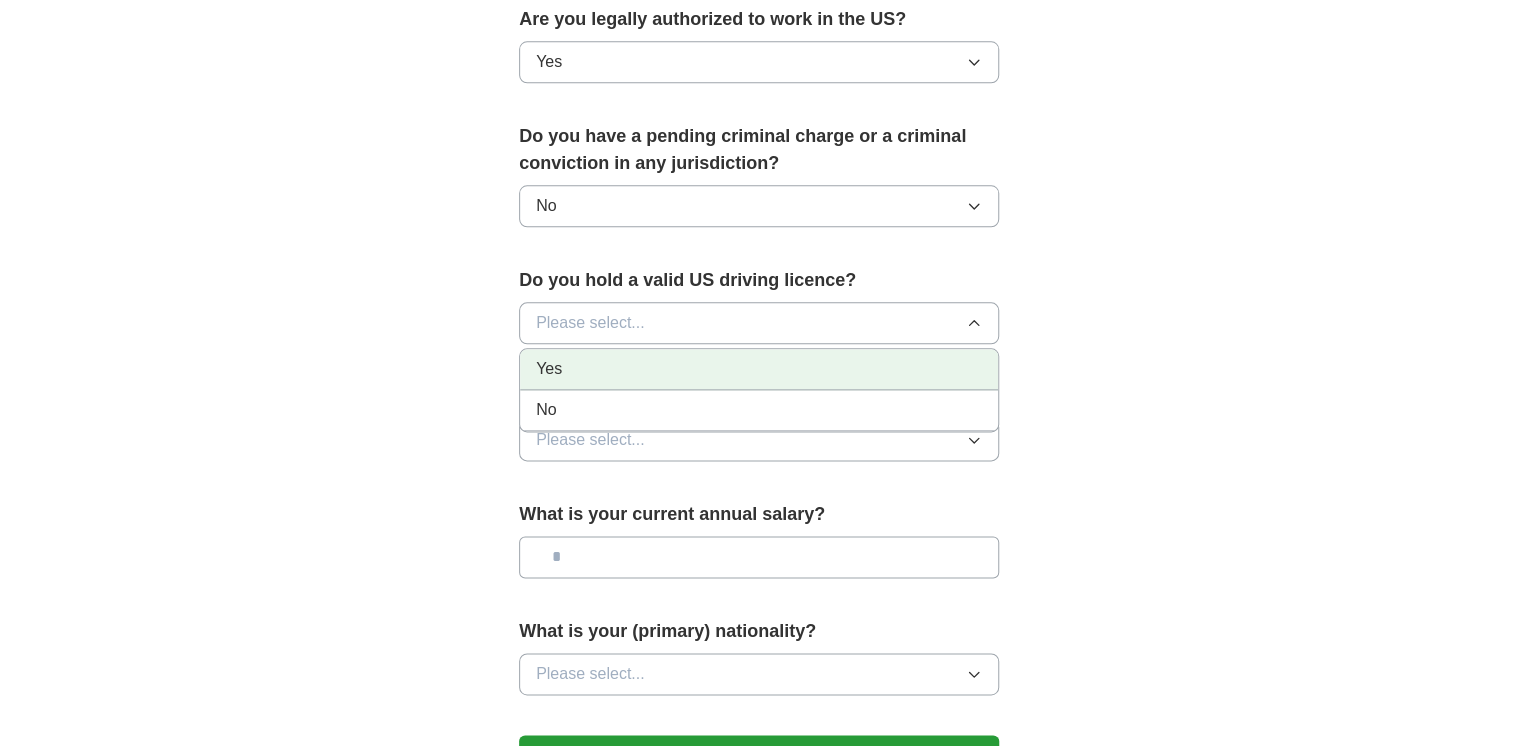 click on "Yes" at bounding box center (759, 369) 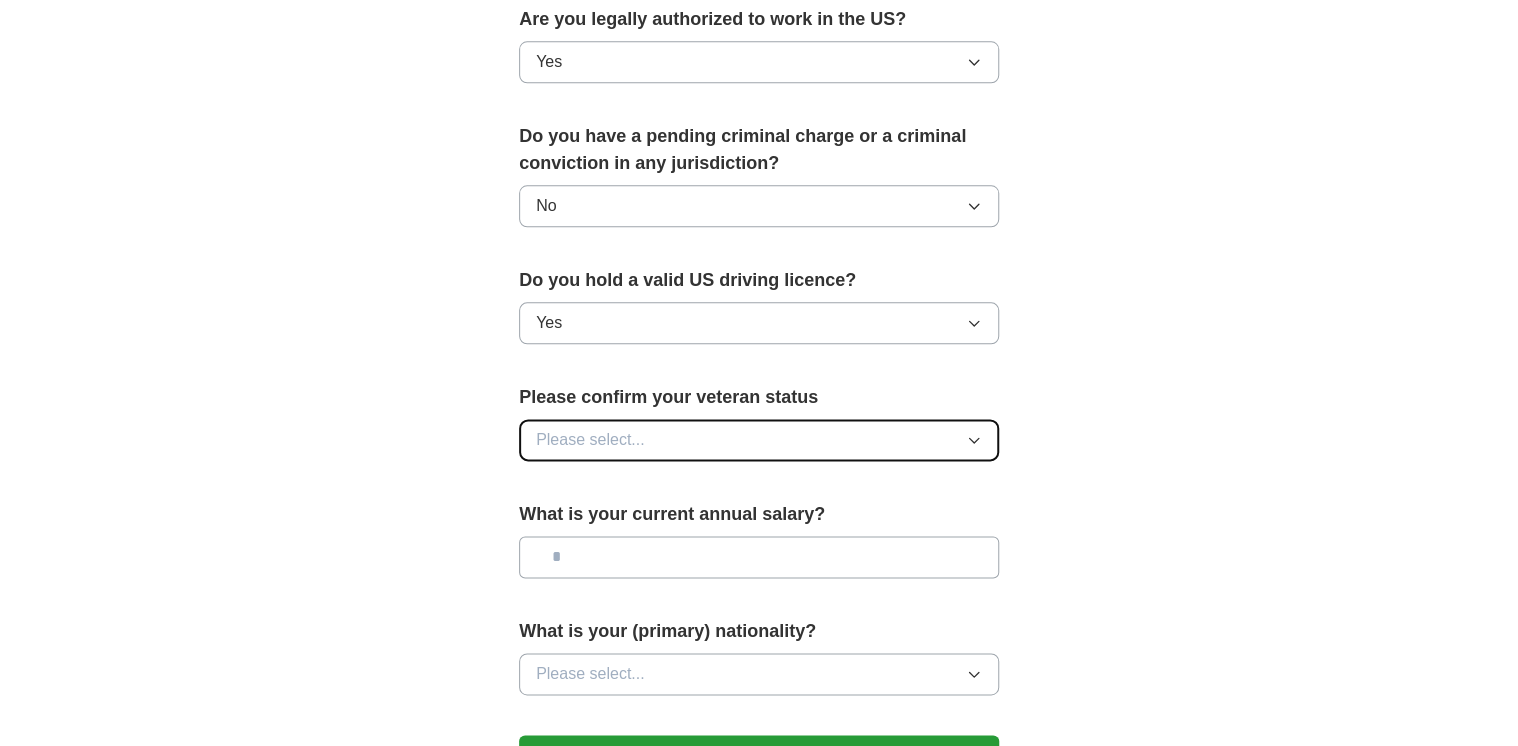 click on "Please select..." at bounding box center [590, 440] 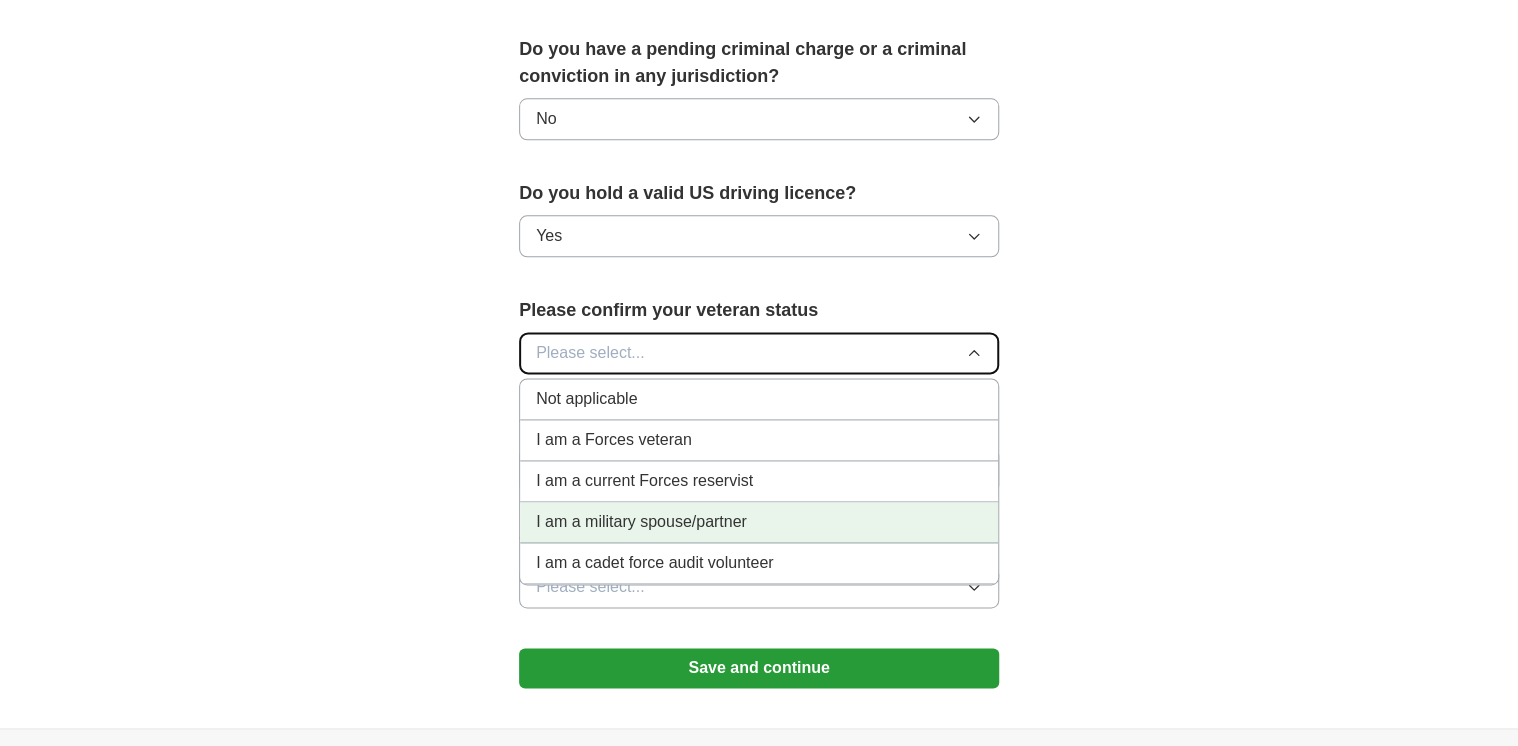 scroll, scrollTop: 1200, scrollLeft: 0, axis: vertical 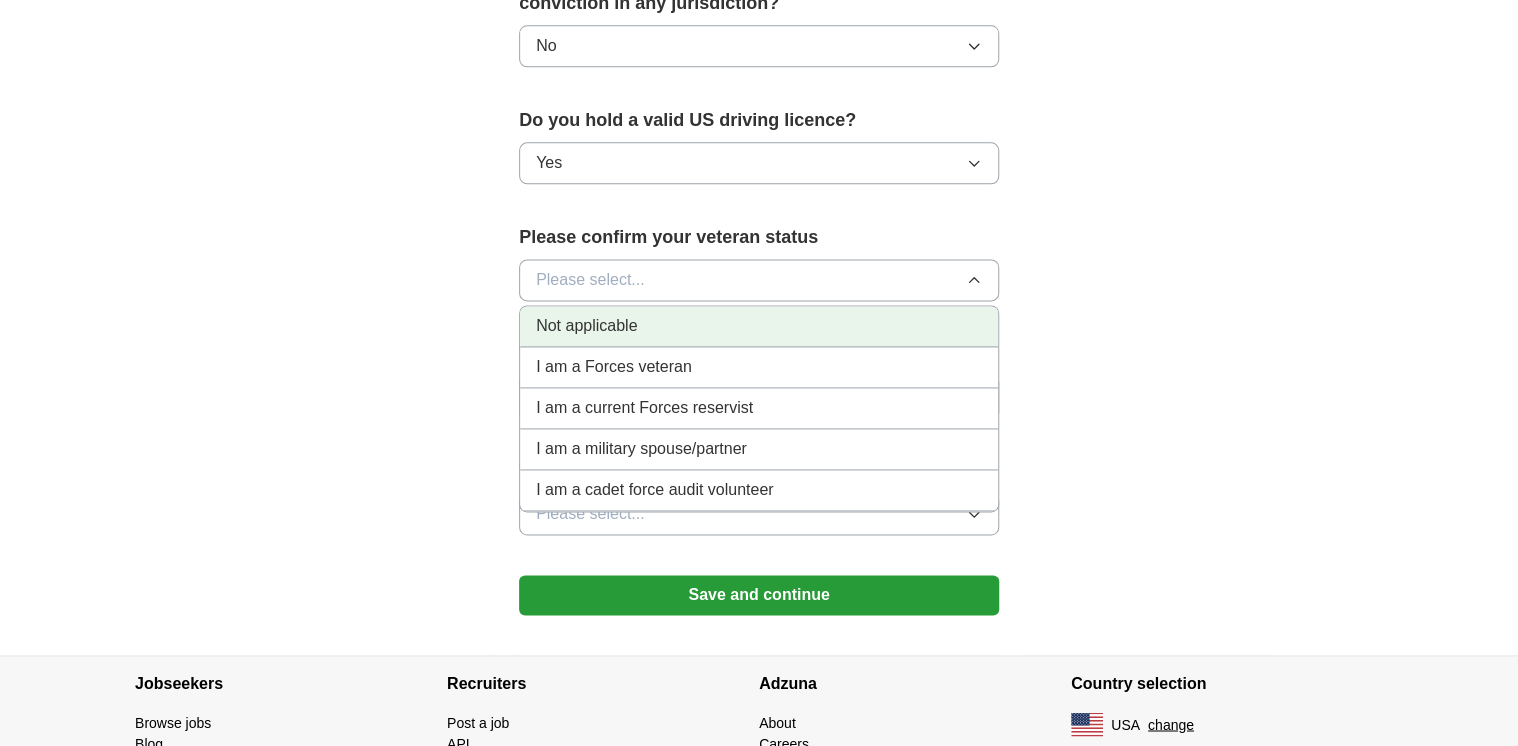 click on "Not applicable" at bounding box center [759, 326] 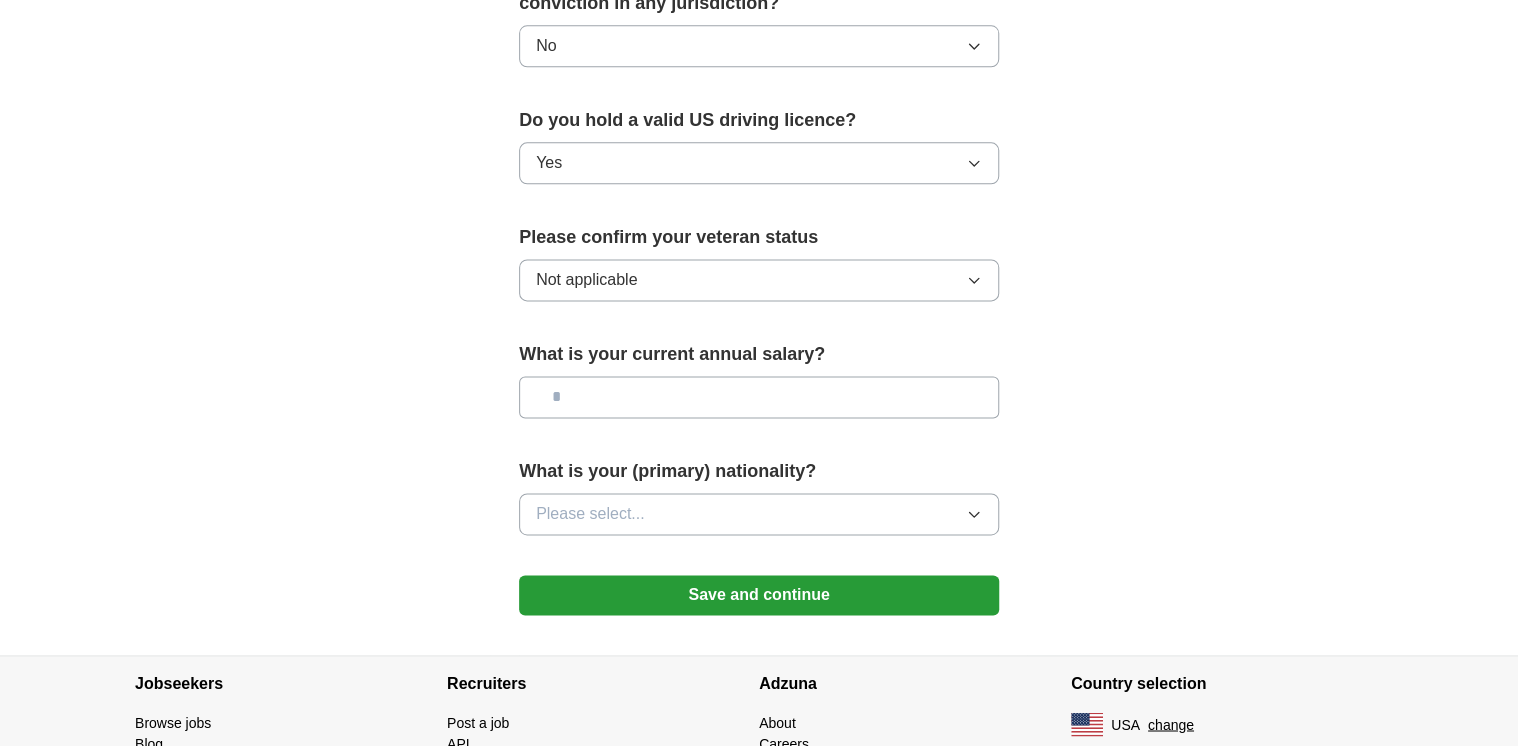 click at bounding box center (759, 397) 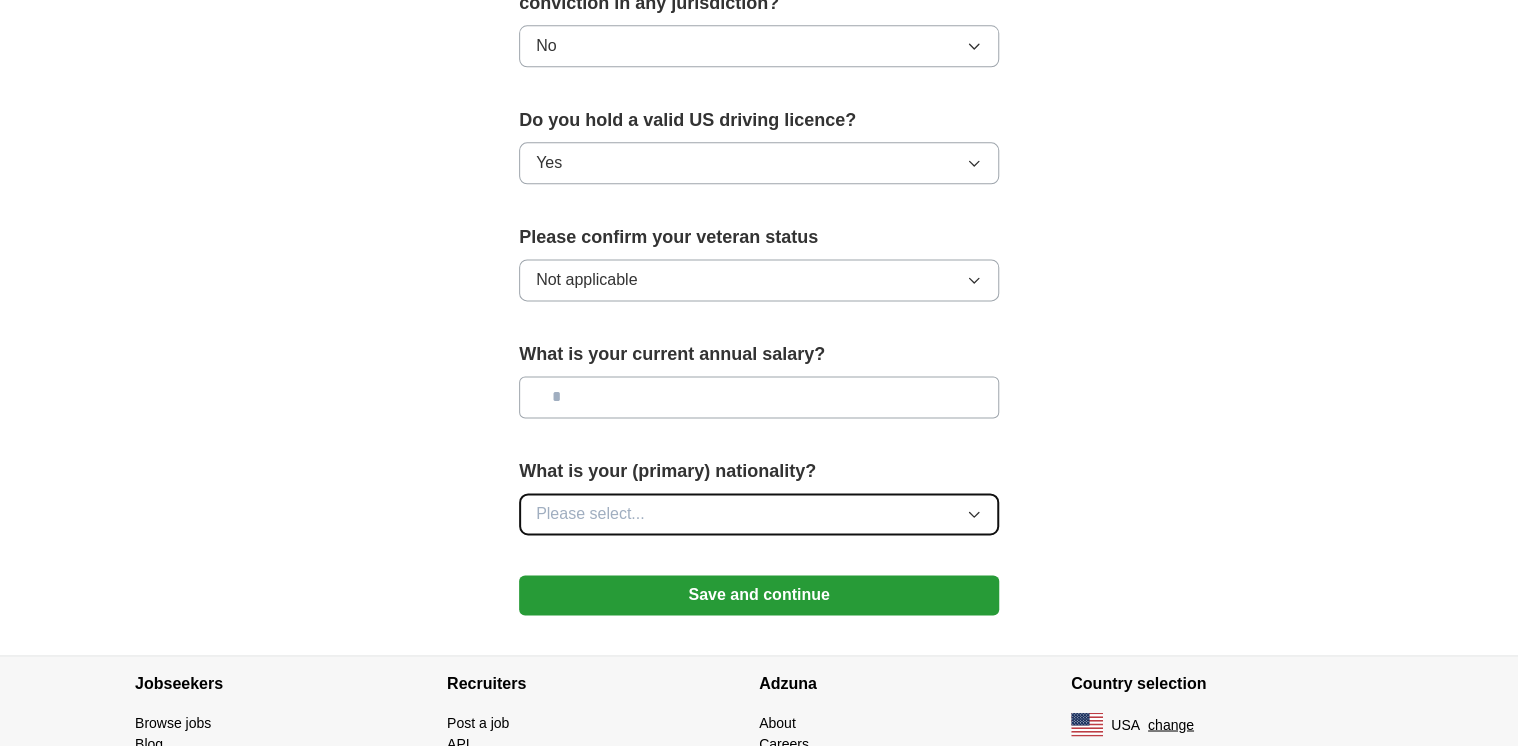 click on "Please select..." at bounding box center [759, 514] 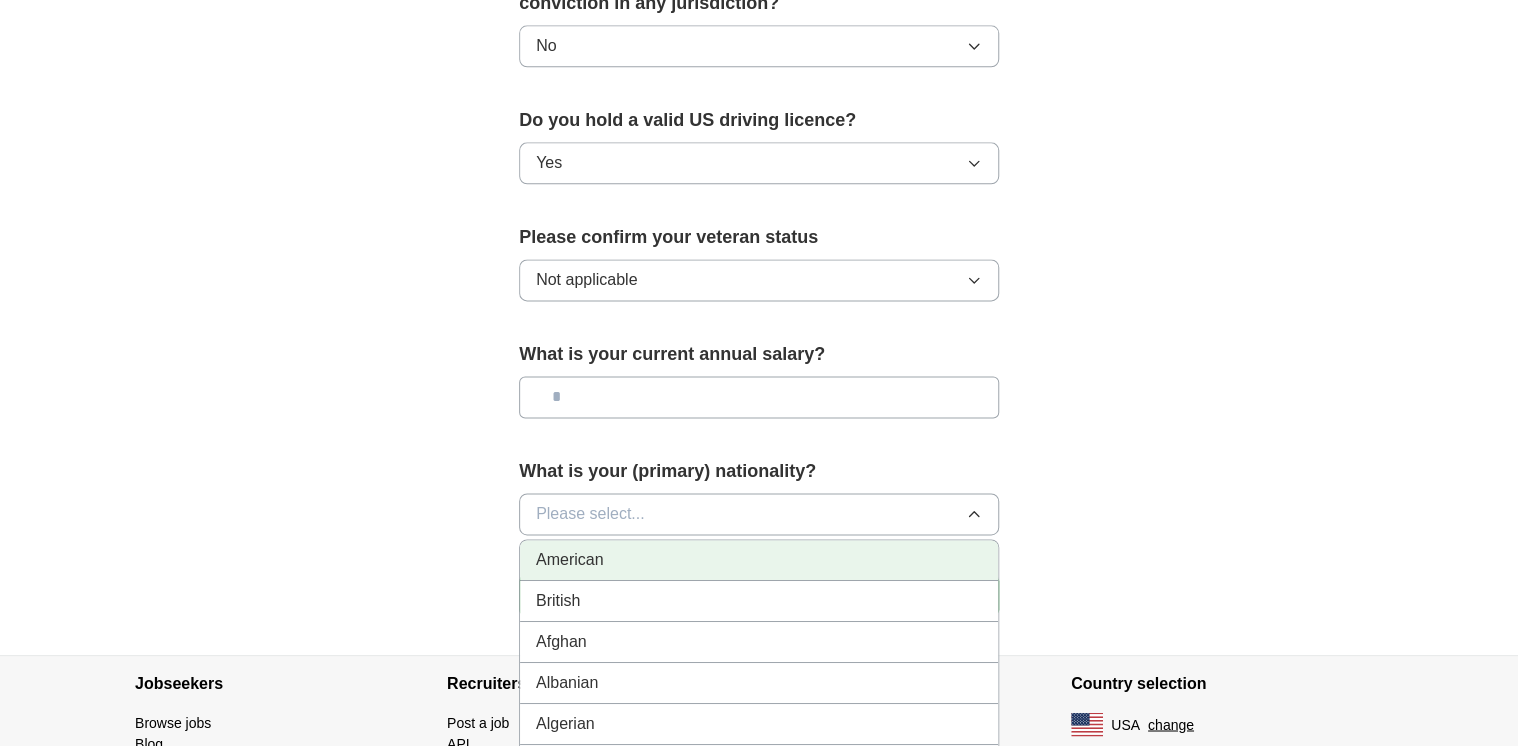 click on "American" at bounding box center [759, 560] 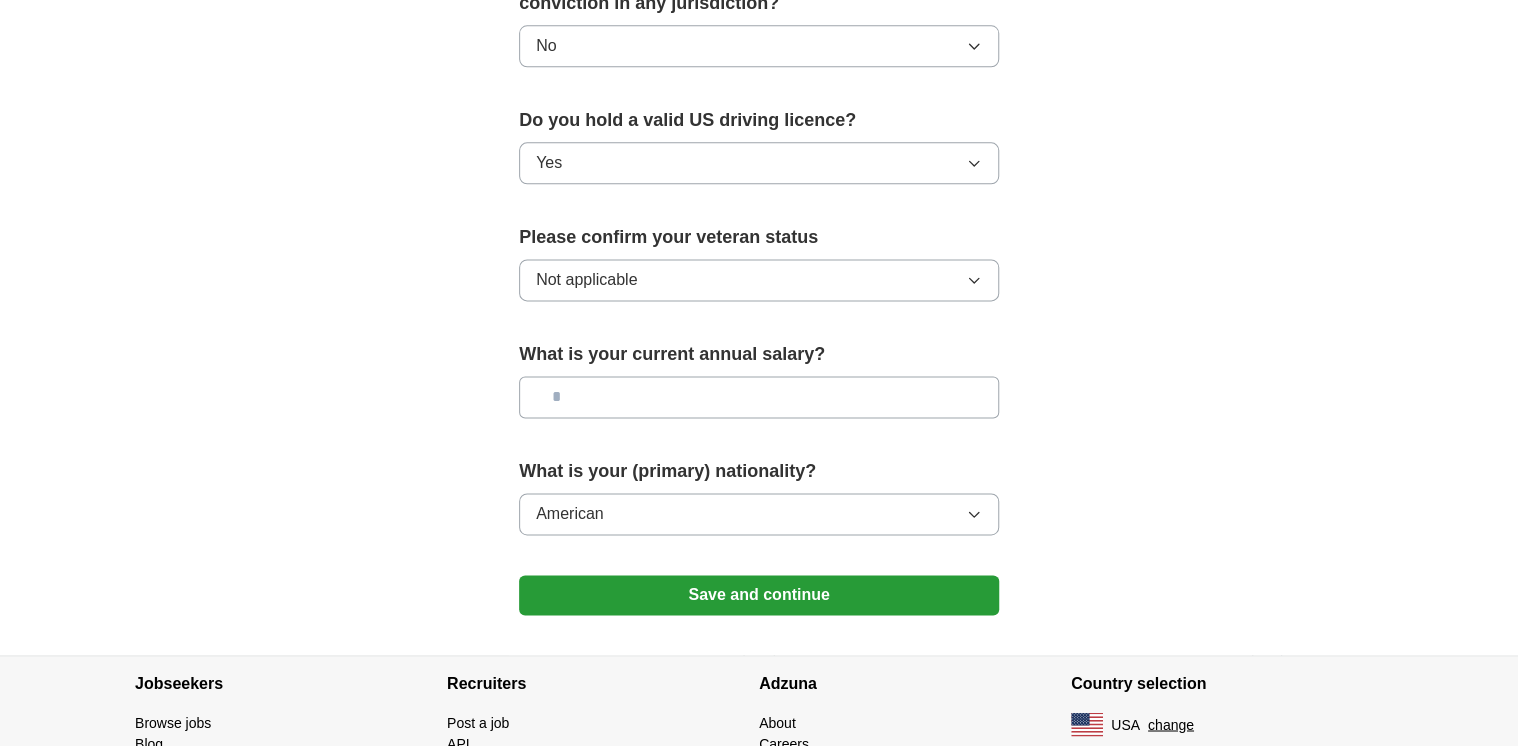 click at bounding box center (759, 397) 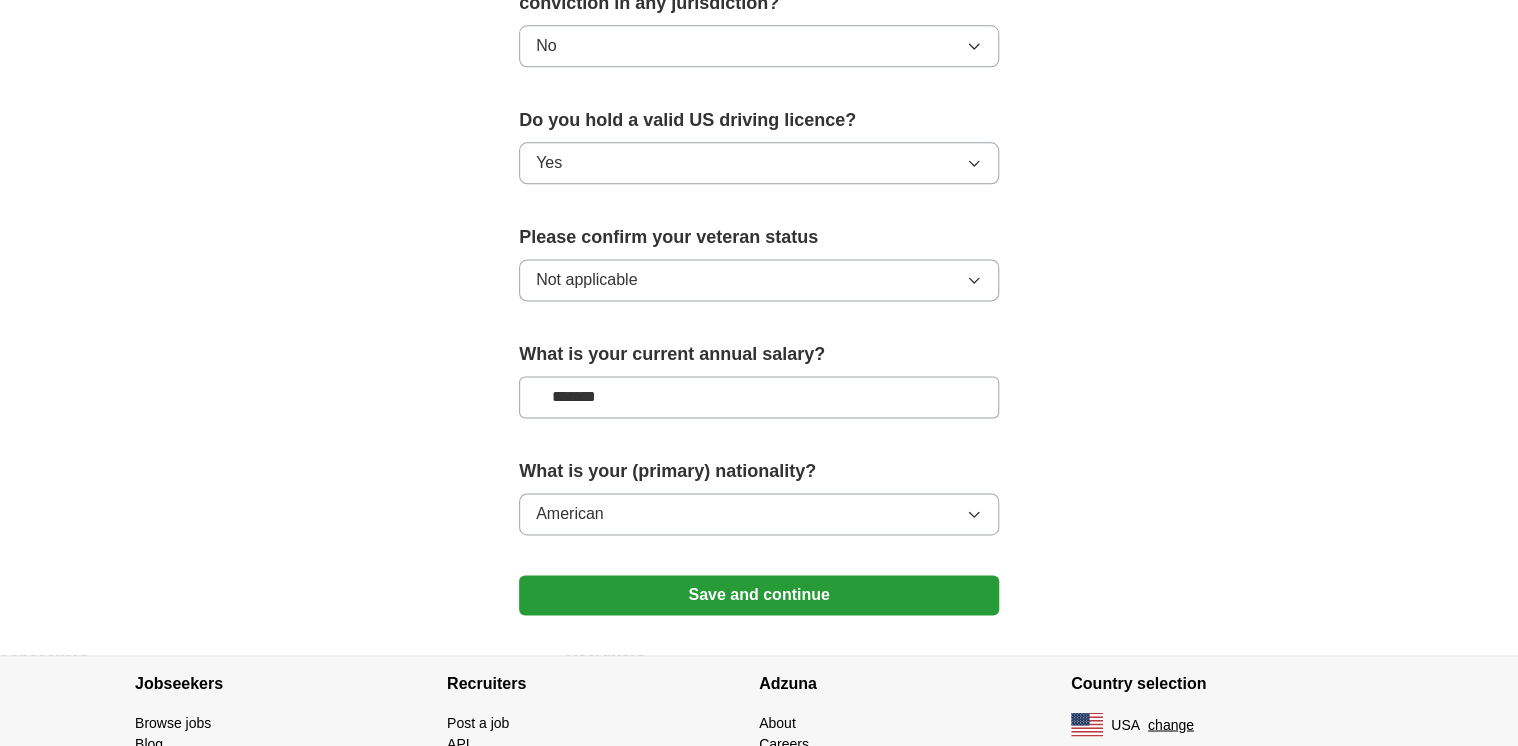 type on "*******" 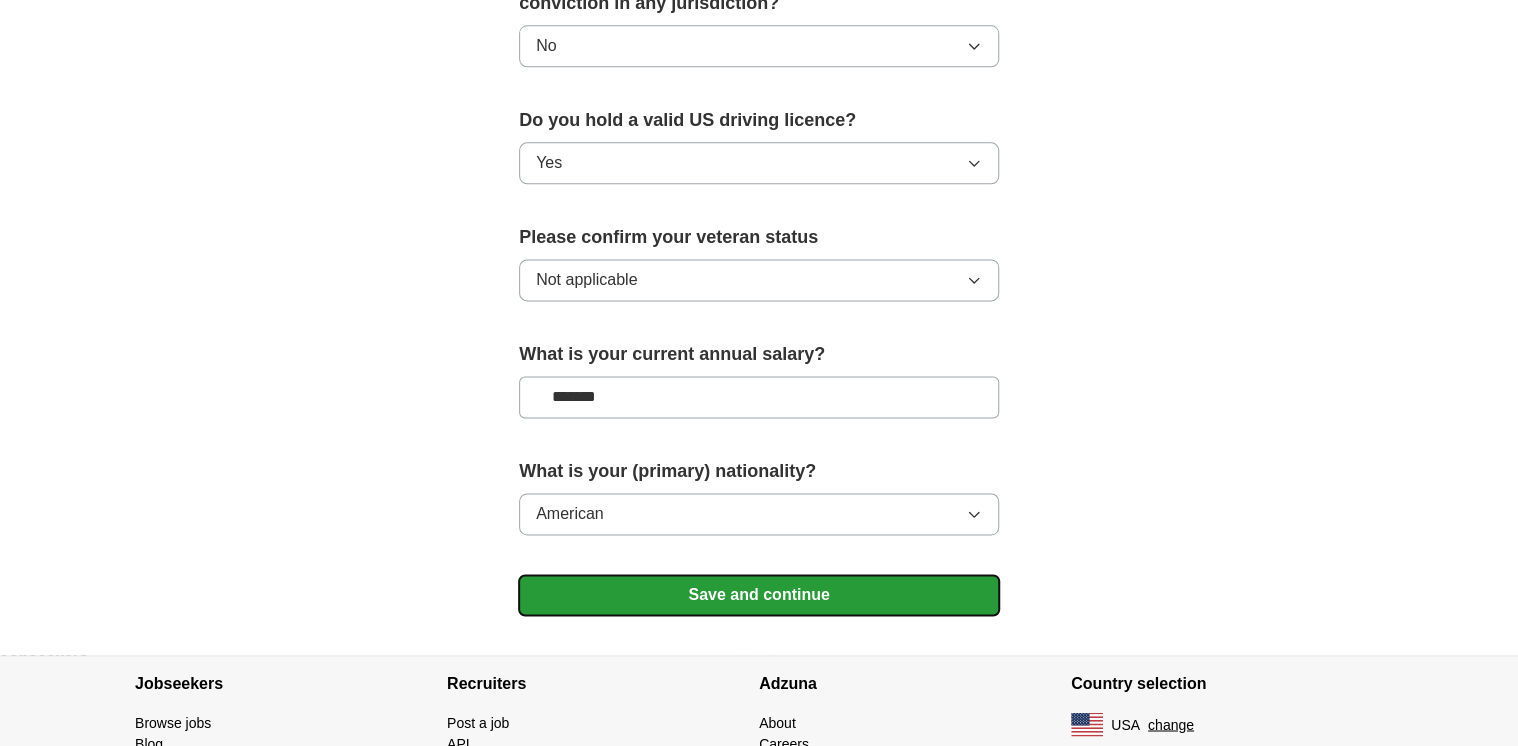 click on "Save and continue" at bounding box center [759, 595] 